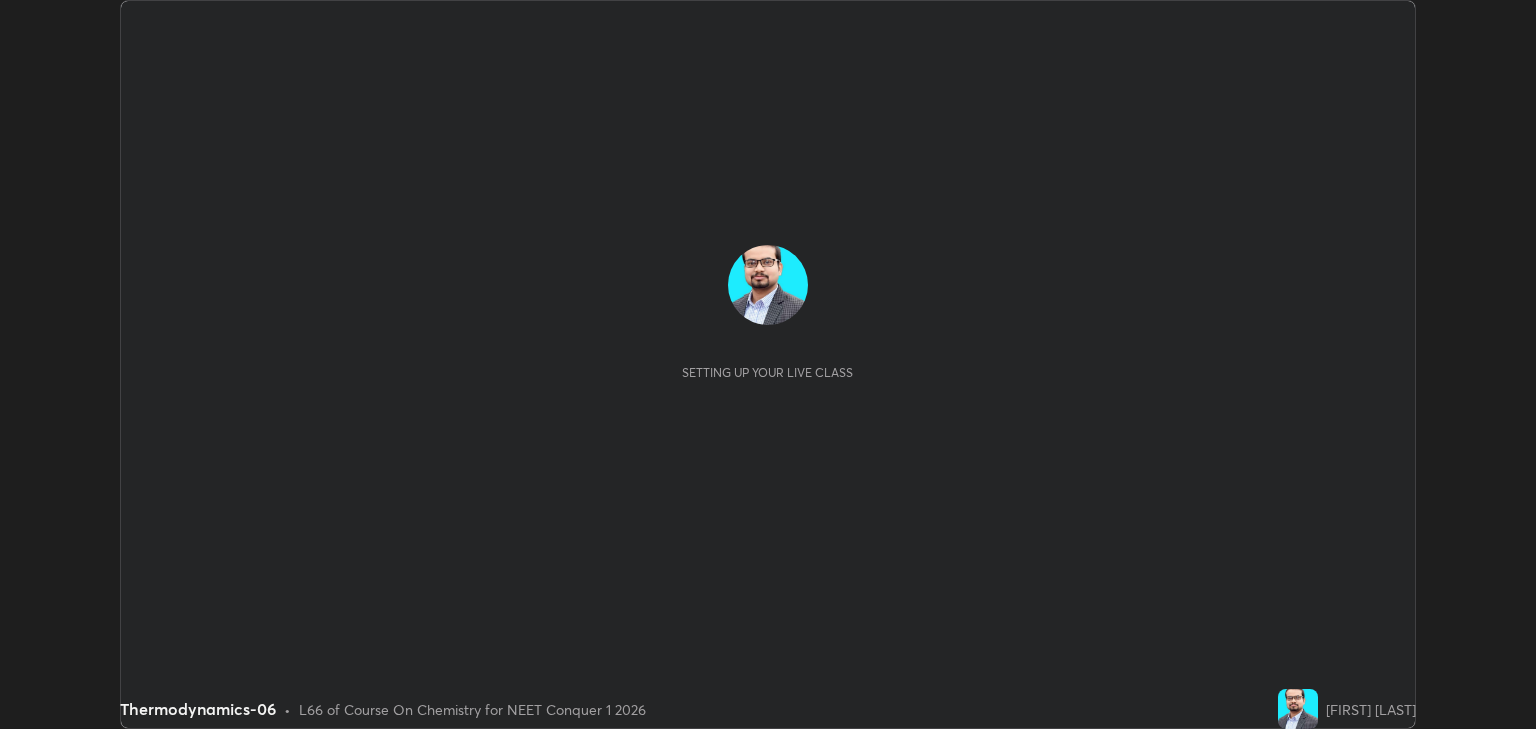 scroll, scrollTop: 0, scrollLeft: 0, axis: both 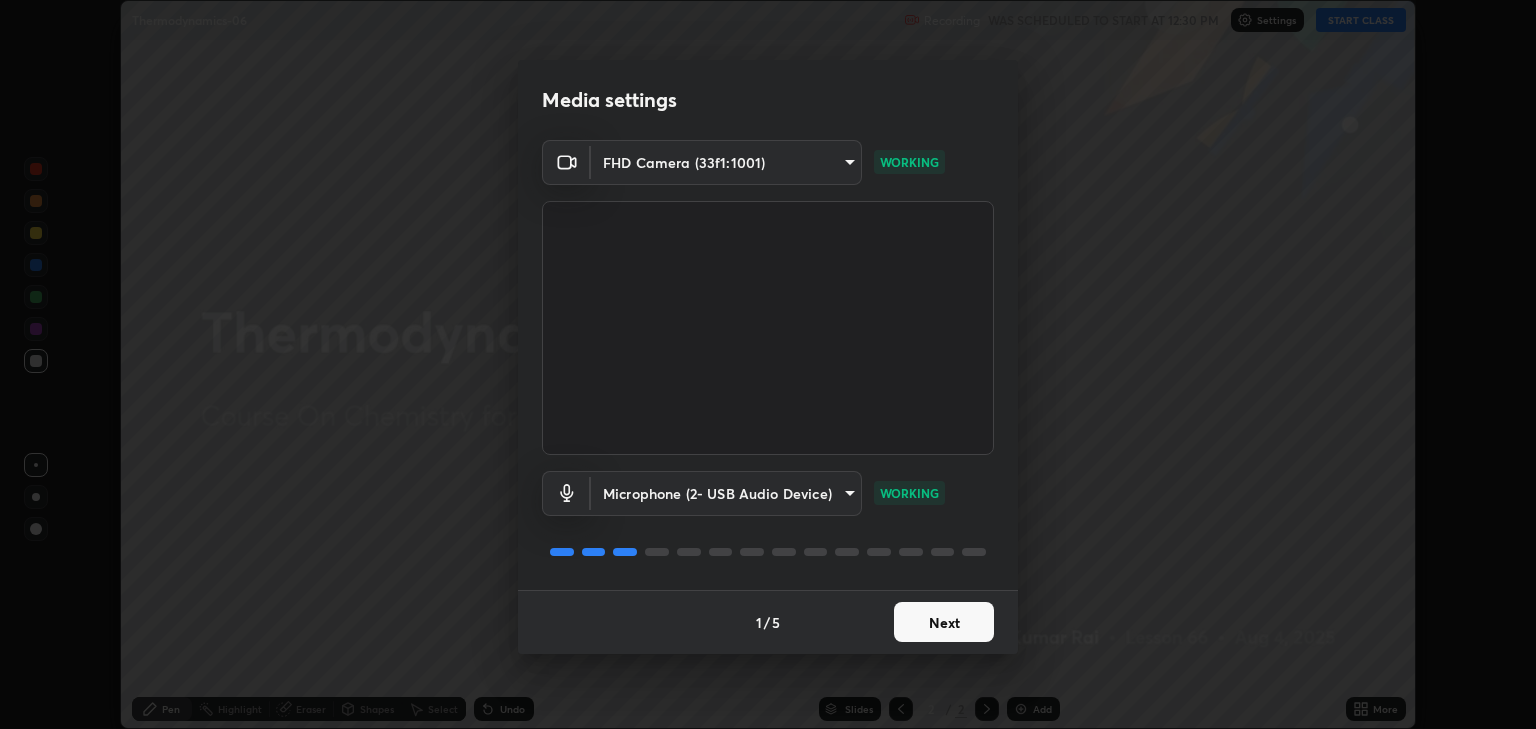 click on "Next" at bounding box center (944, 622) 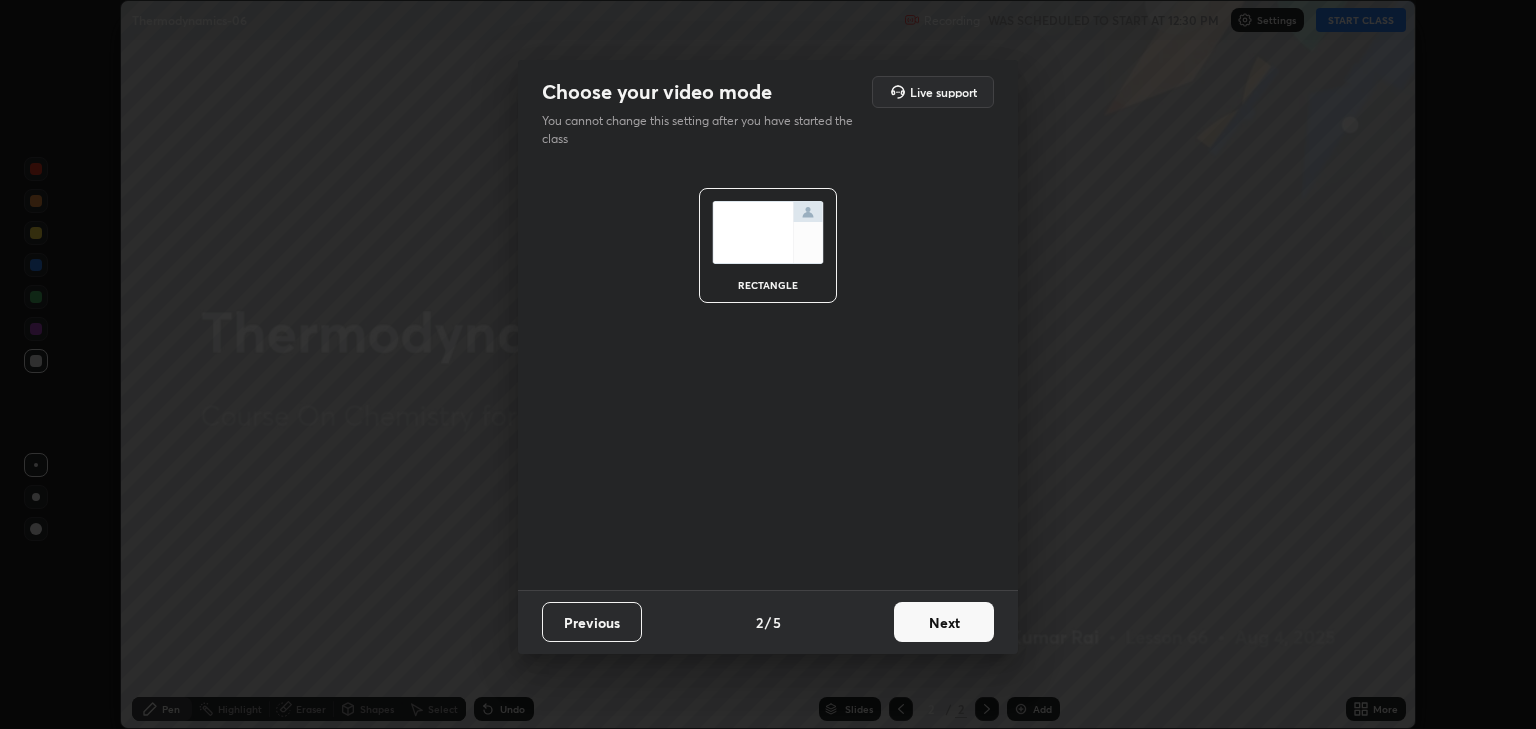 click on "Next" at bounding box center (944, 622) 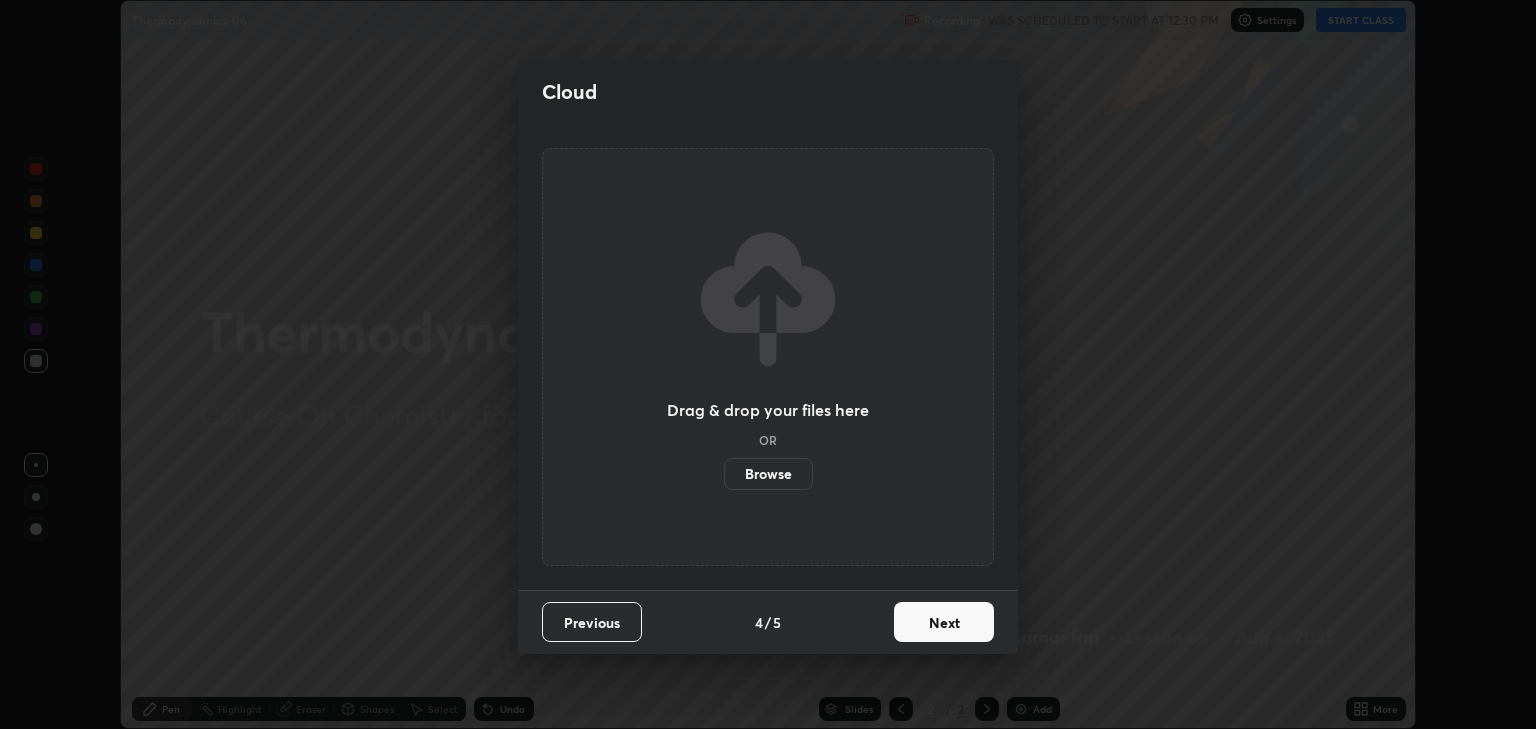 click on "Next" at bounding box center (944, 622) 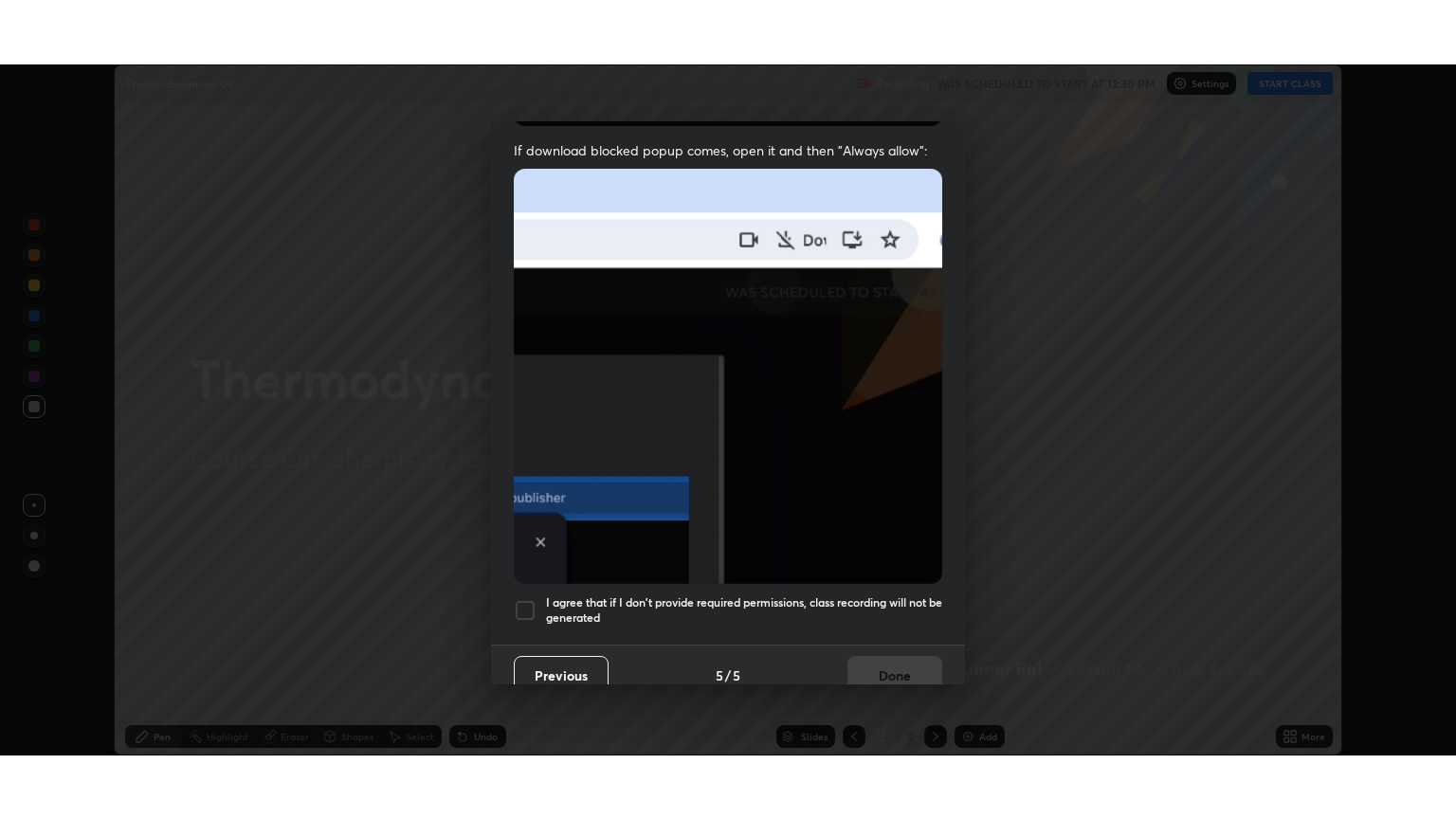 scroll, scrollTop: 384, scrollLeft: 0, axis: vertical 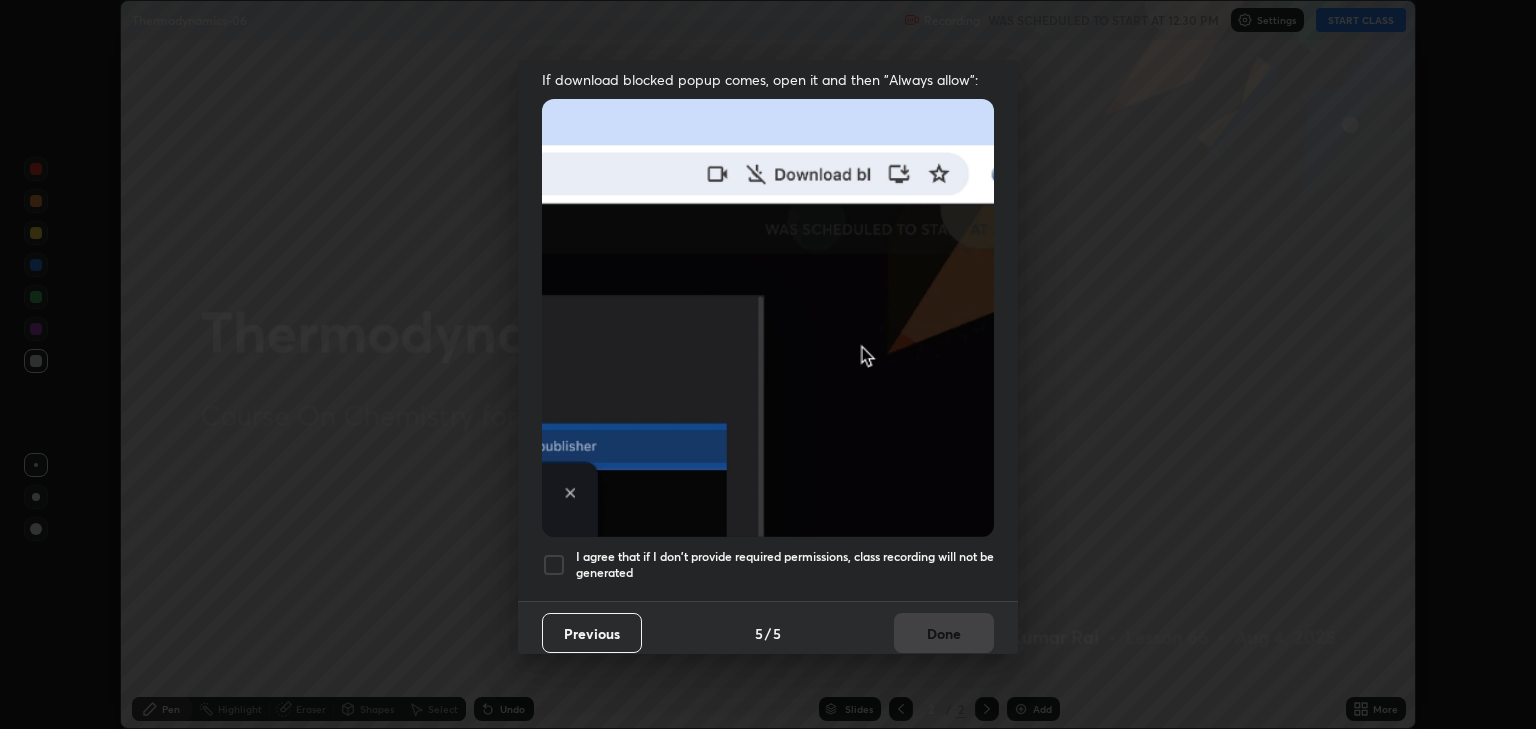 click at bounding box center (554, 565) 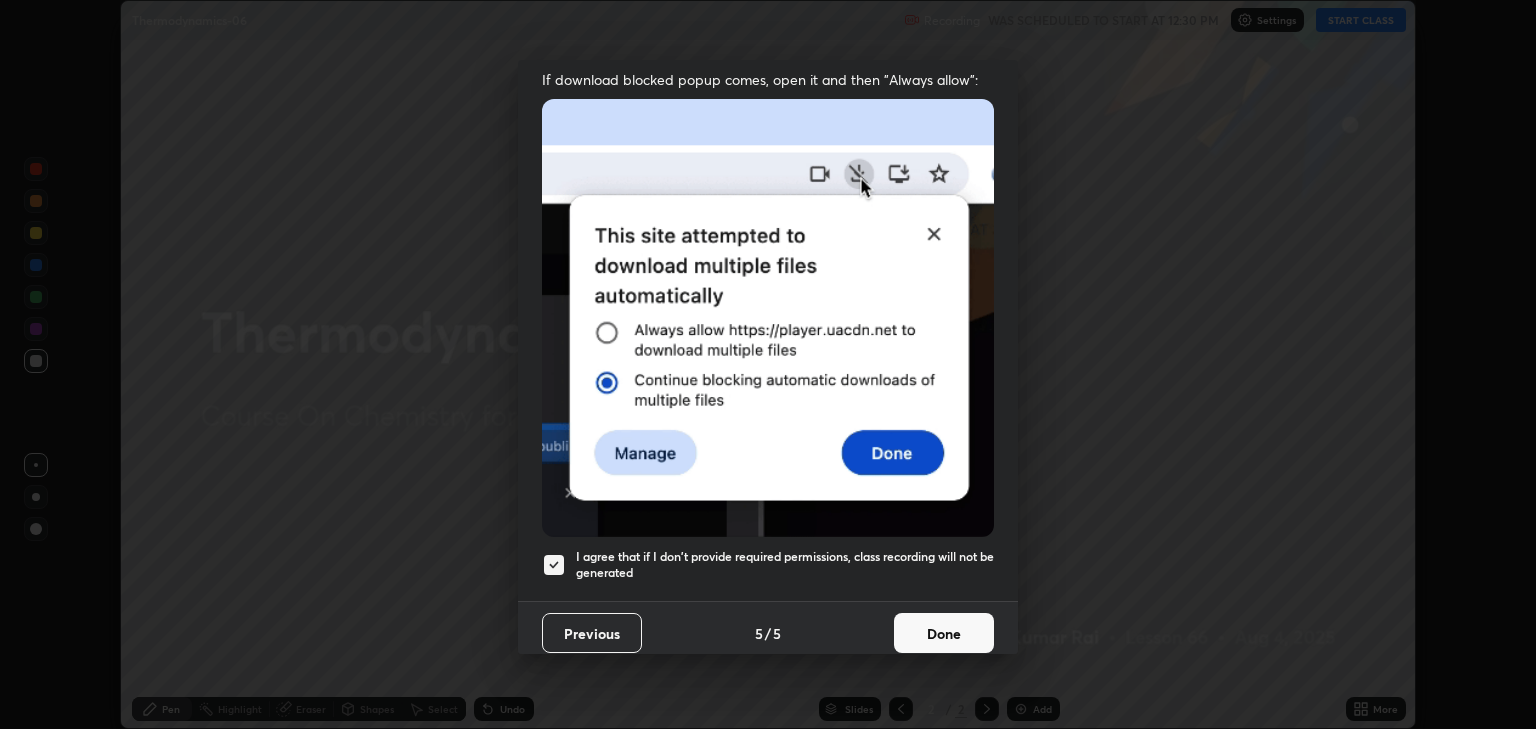 click on "Done" at bounding box center [944, 633] 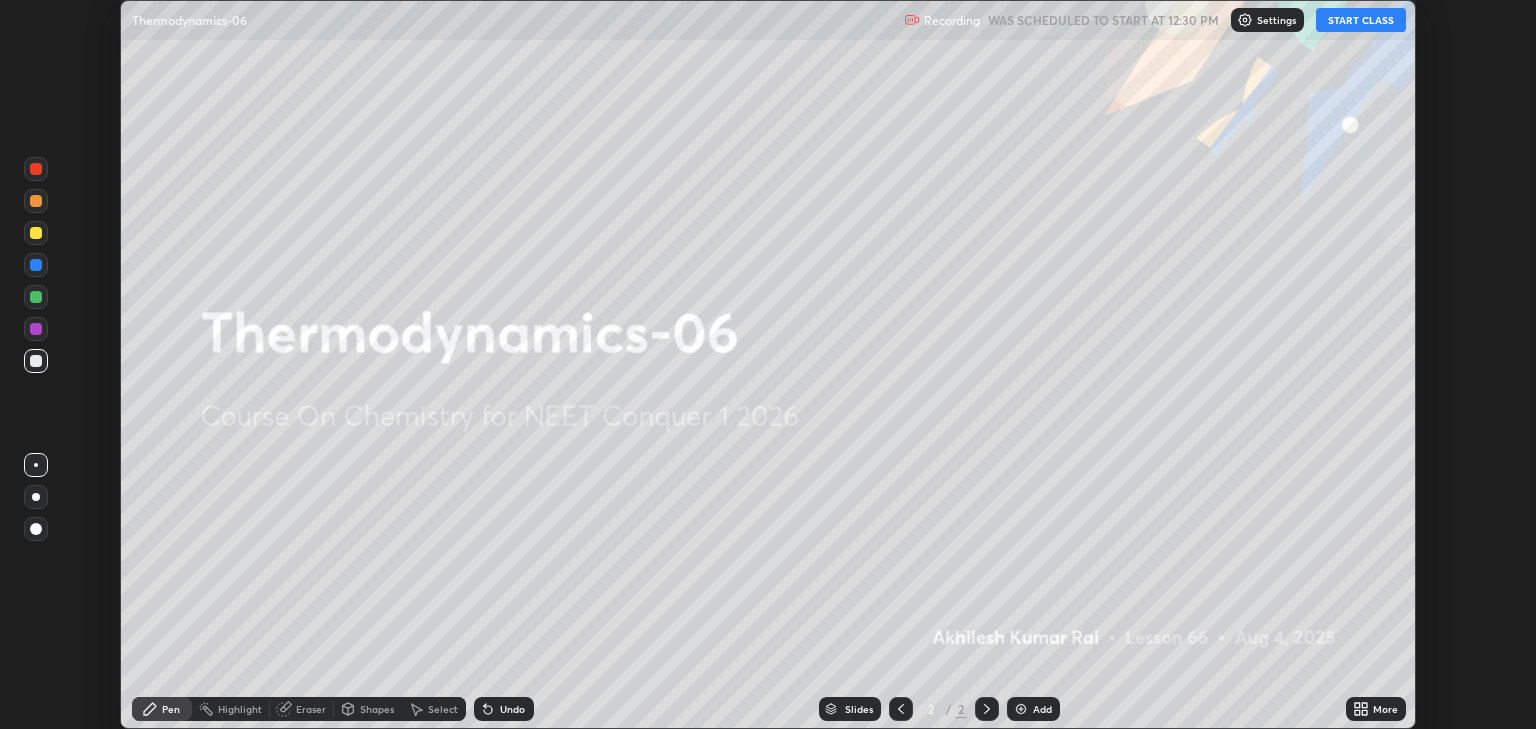 click on "START CLASS" at bounding box center [1361, 20] 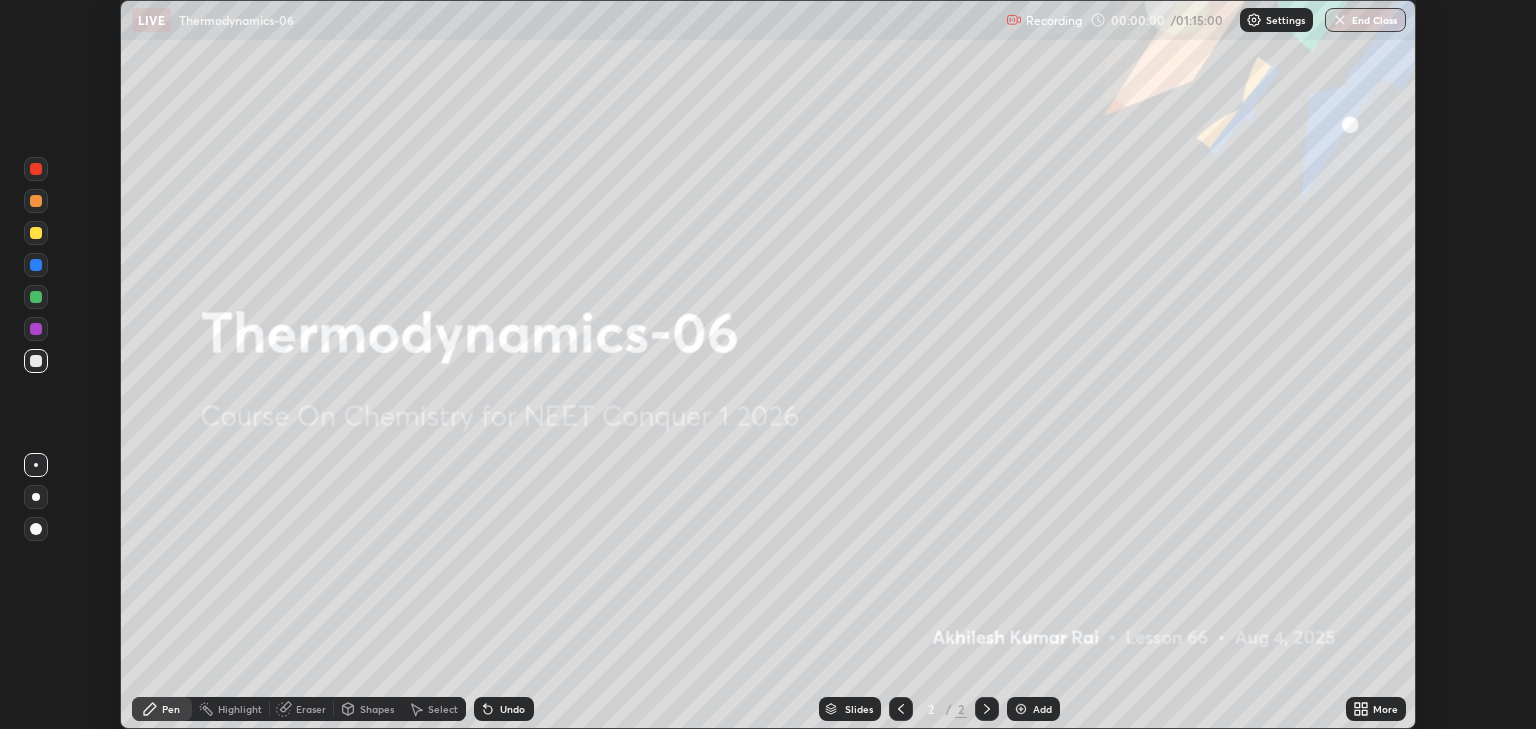 click 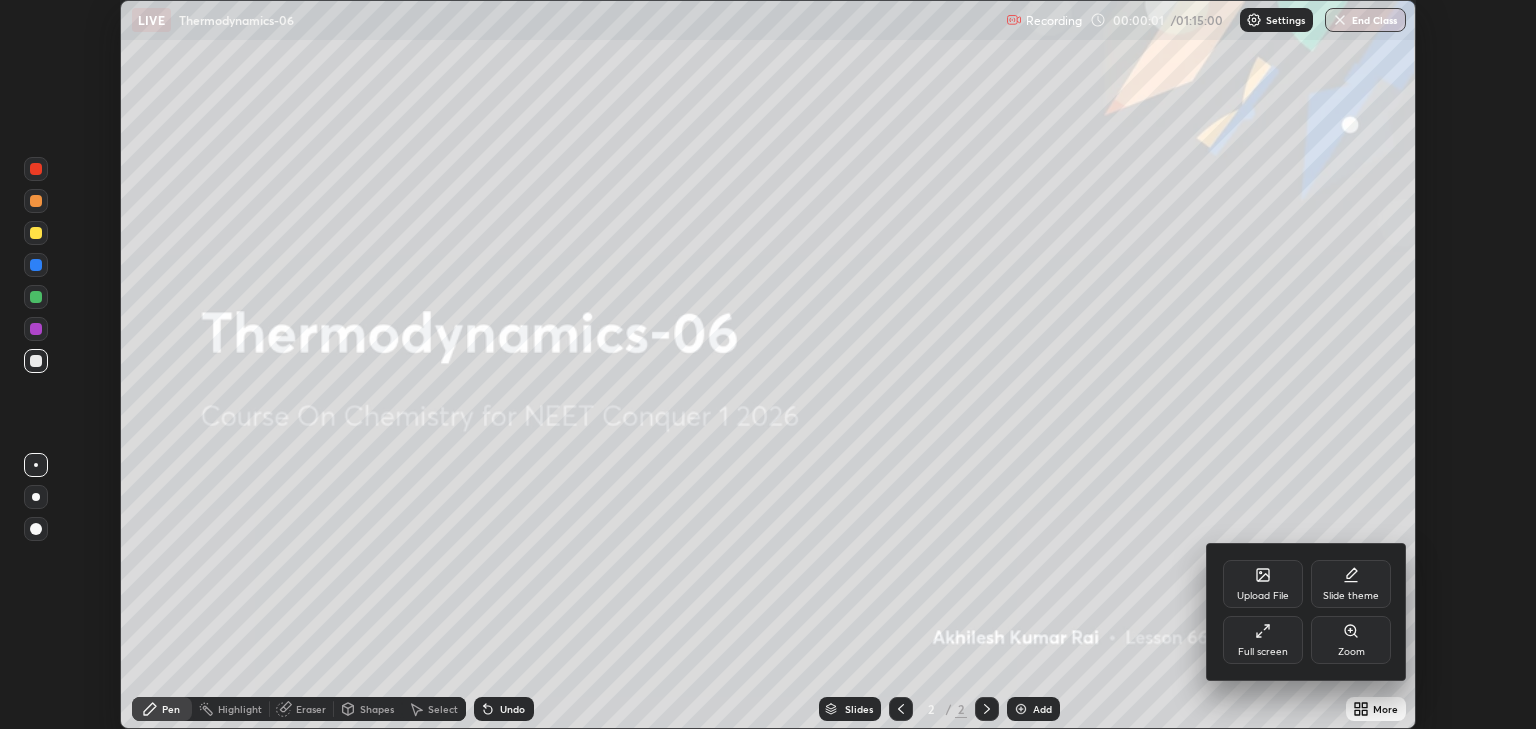 click 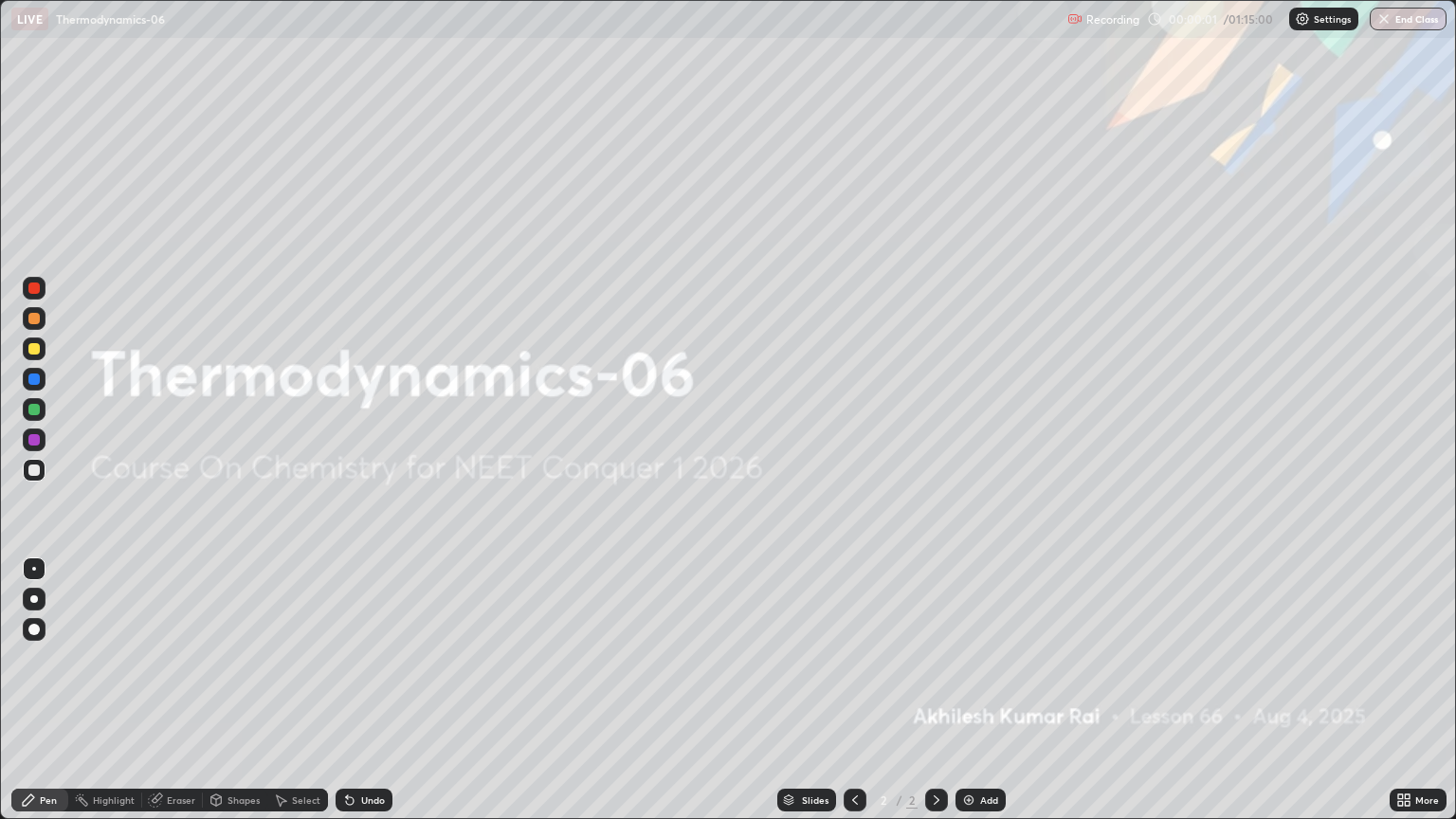 scroll, scrollTop: 93973, scrollLeft: 93336, axis: both 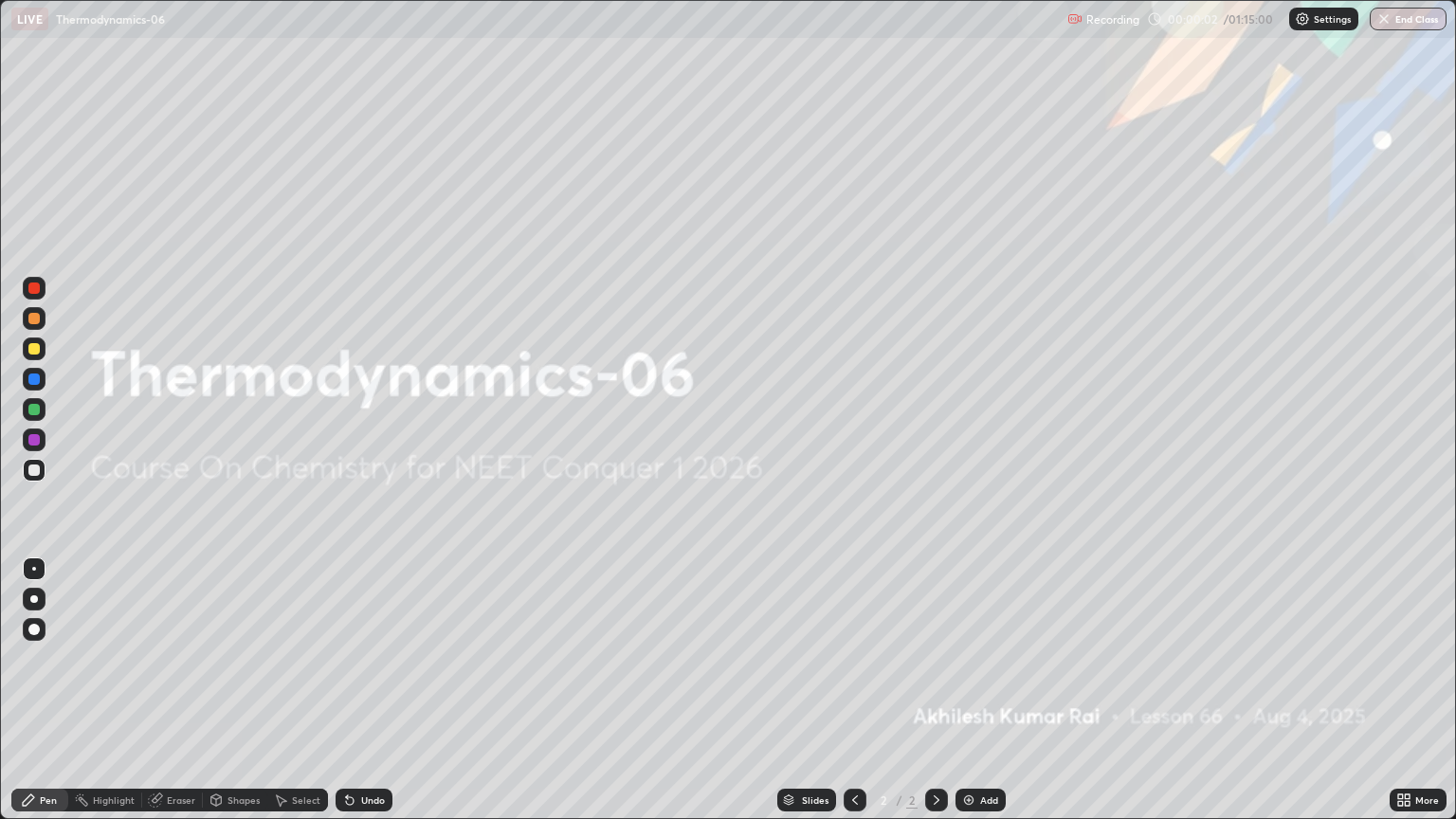 click on "Add" at bounding box center [989, 800] 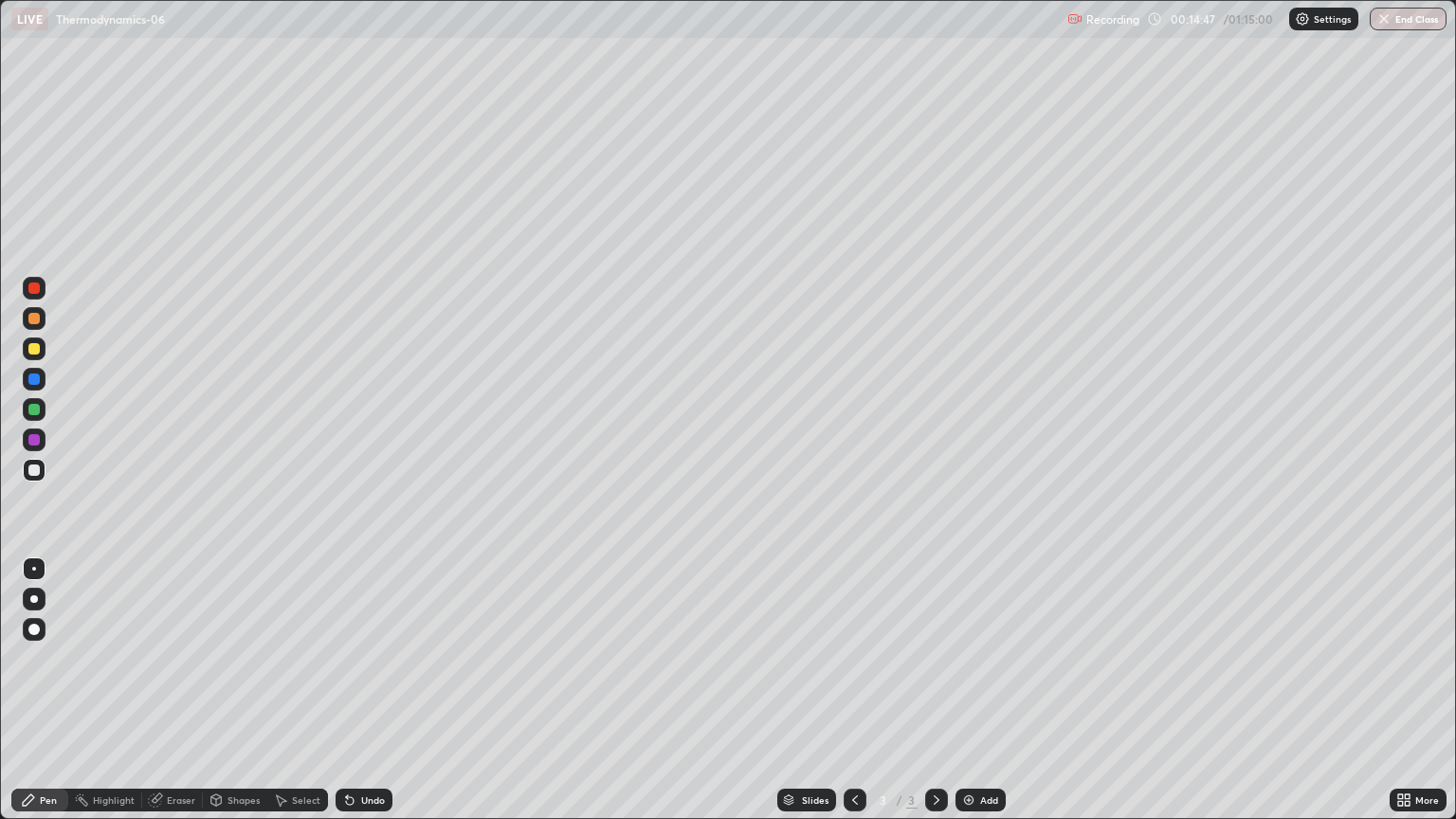 click on "Add" at bounding box center (980, 800) 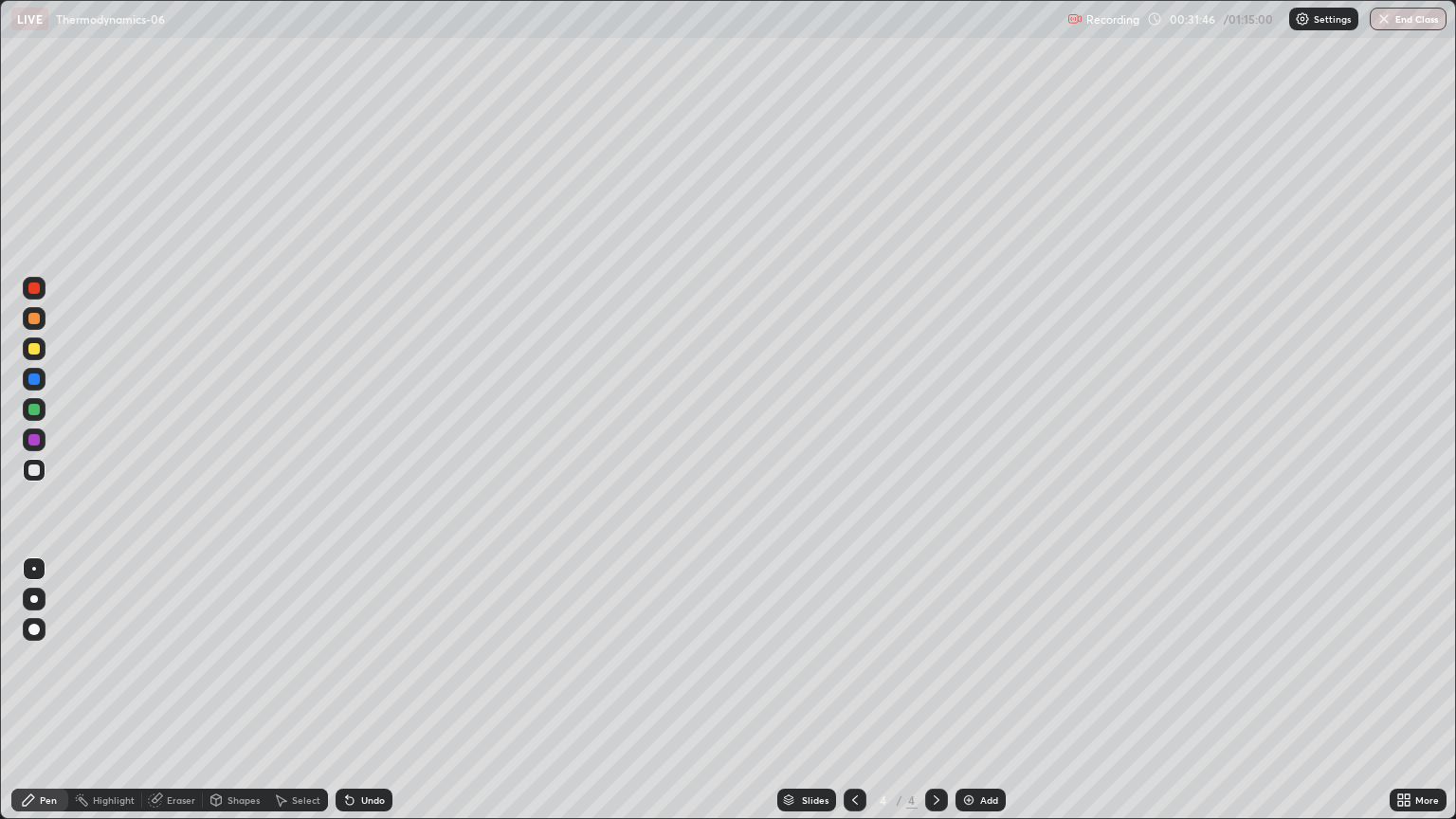 click on "Add" at bounding box center [989, 800] 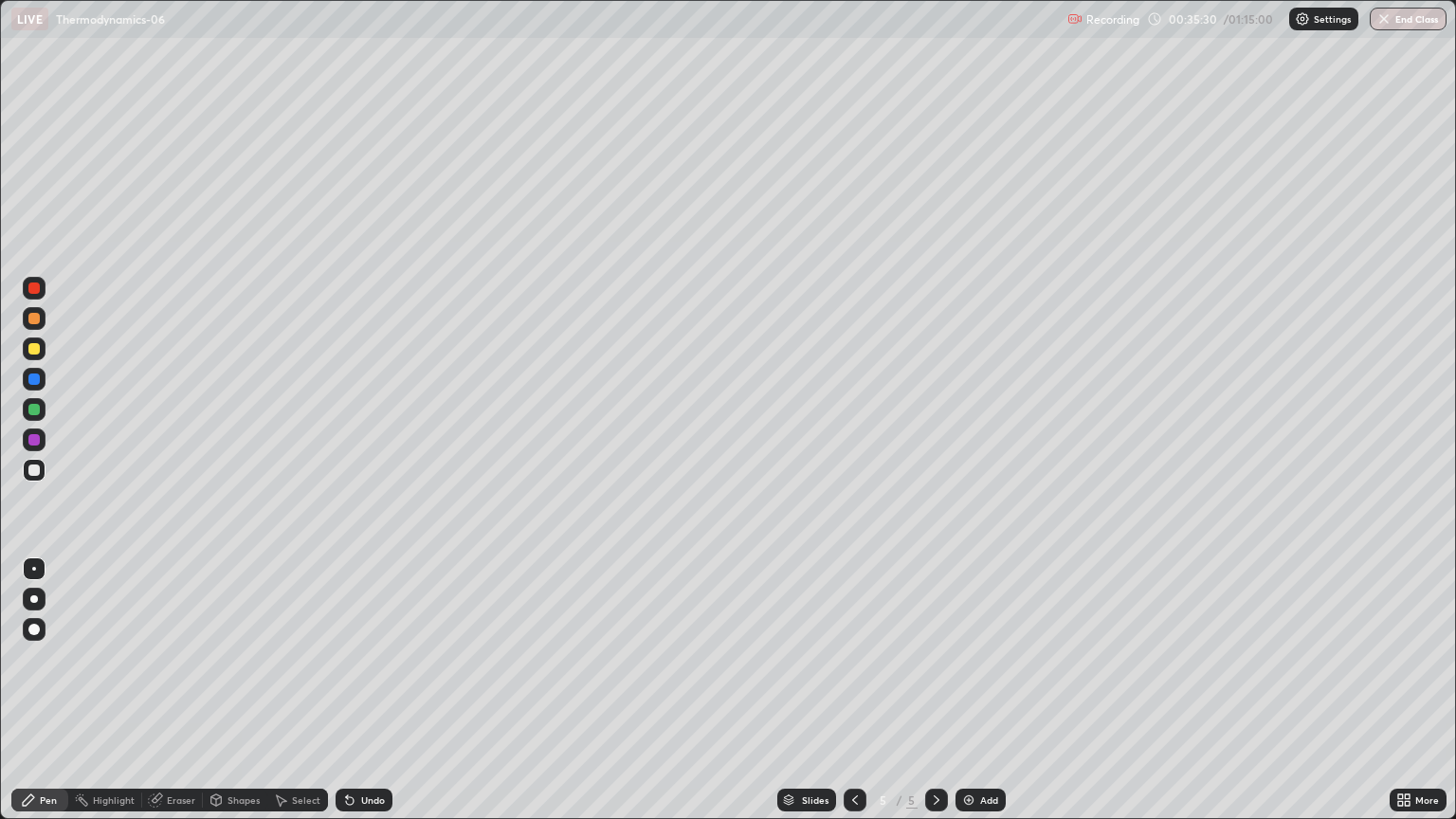 click at bounding box center [34, 349] 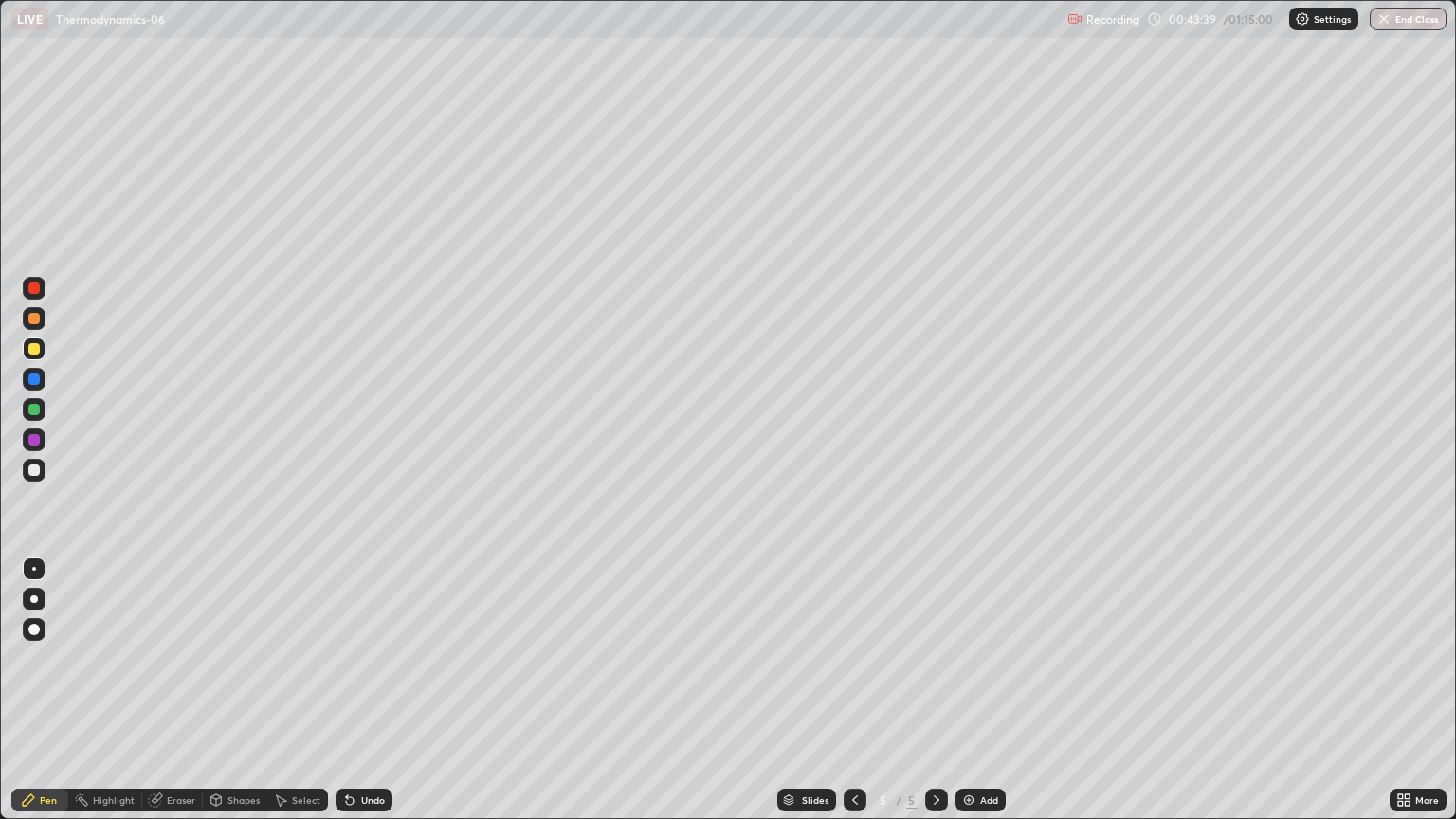 click on "Add" at bounding box center (989, 800) 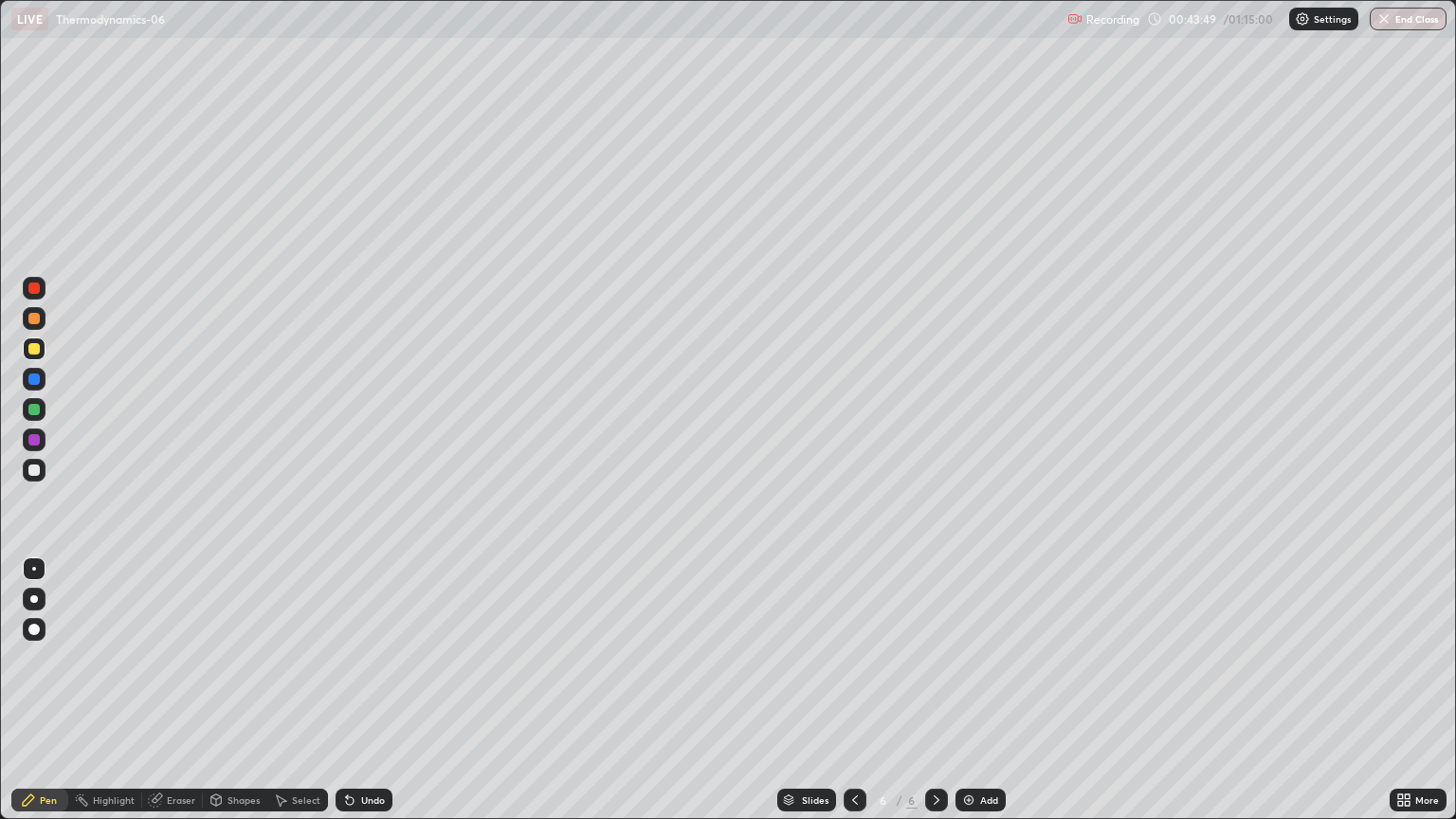 click at bounding box center [34, 470] 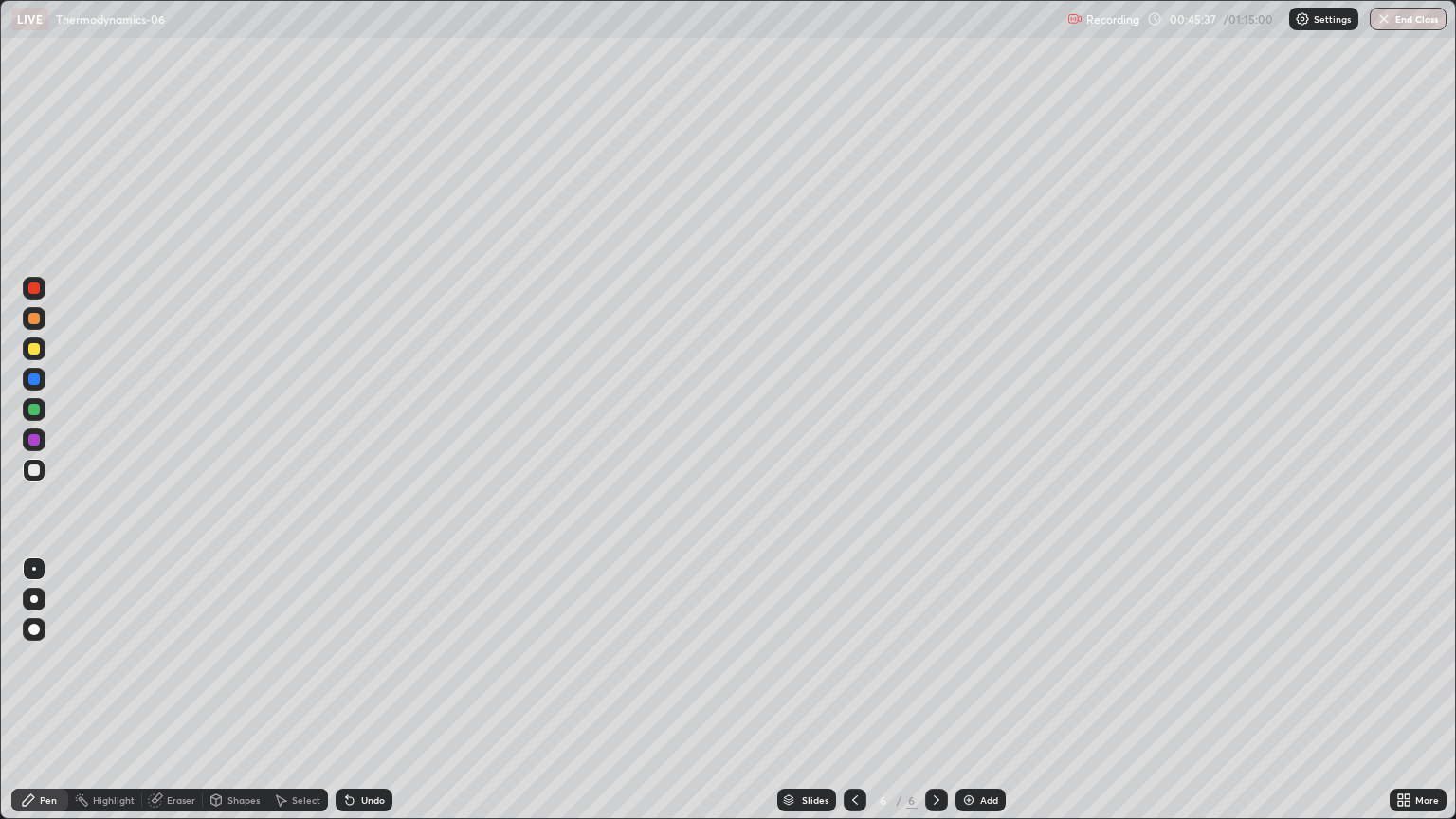 click at bounding box center (937, 800) 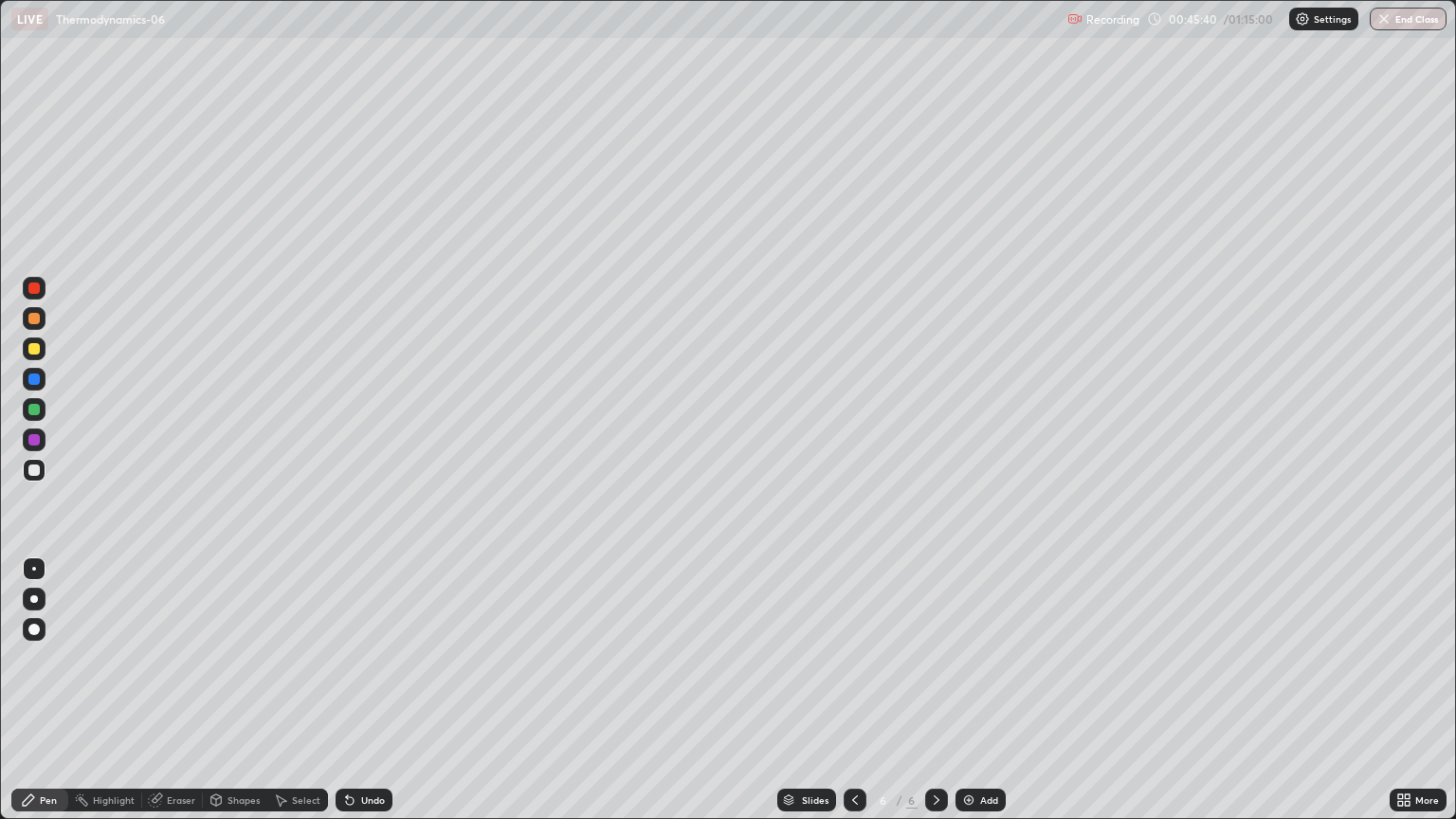 click at bounding box center (34, 349) 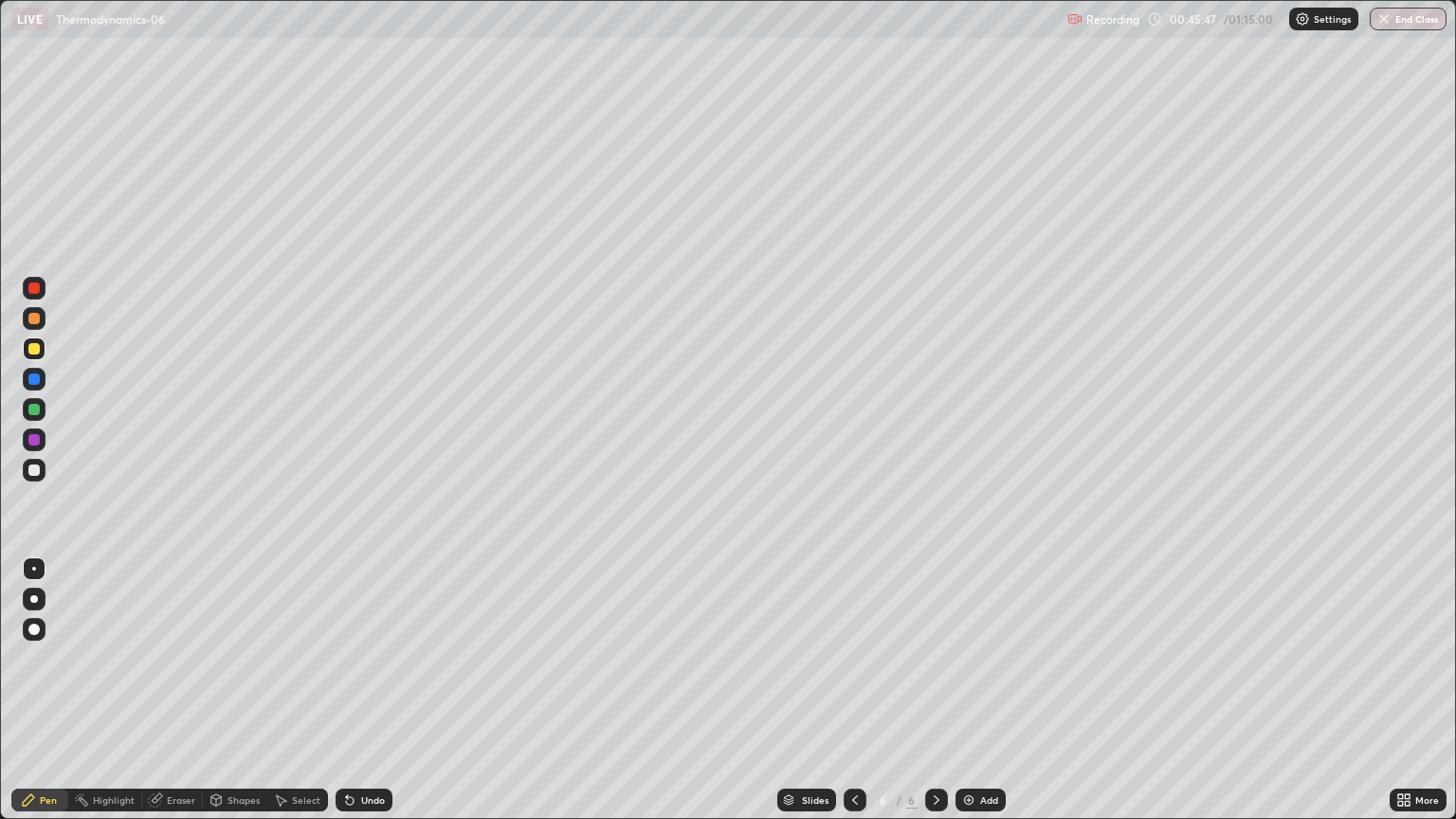 click on "Eraser" at bounding box center (181, 800) 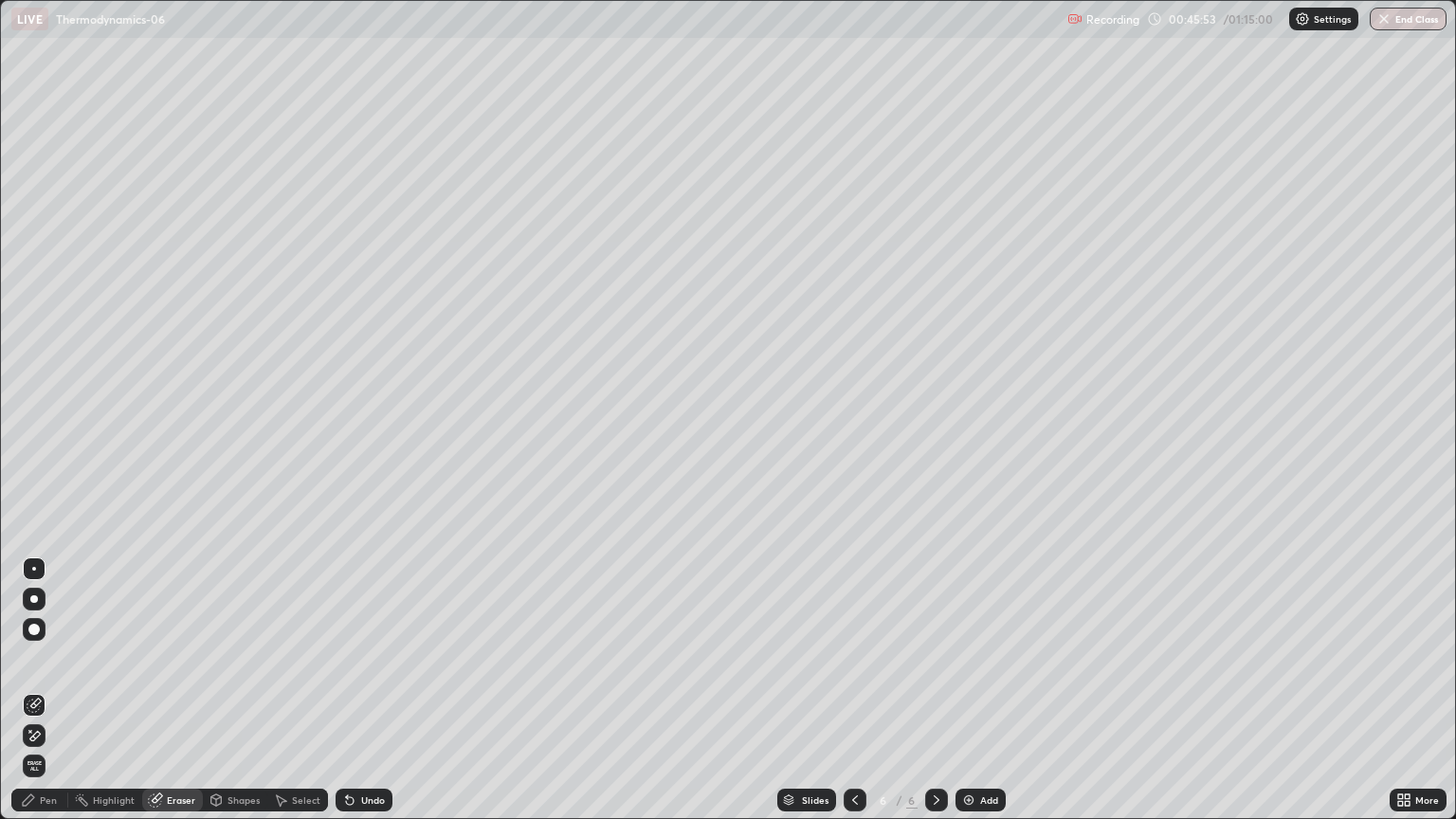 click on "Pen" at bounding box center [48, 800] 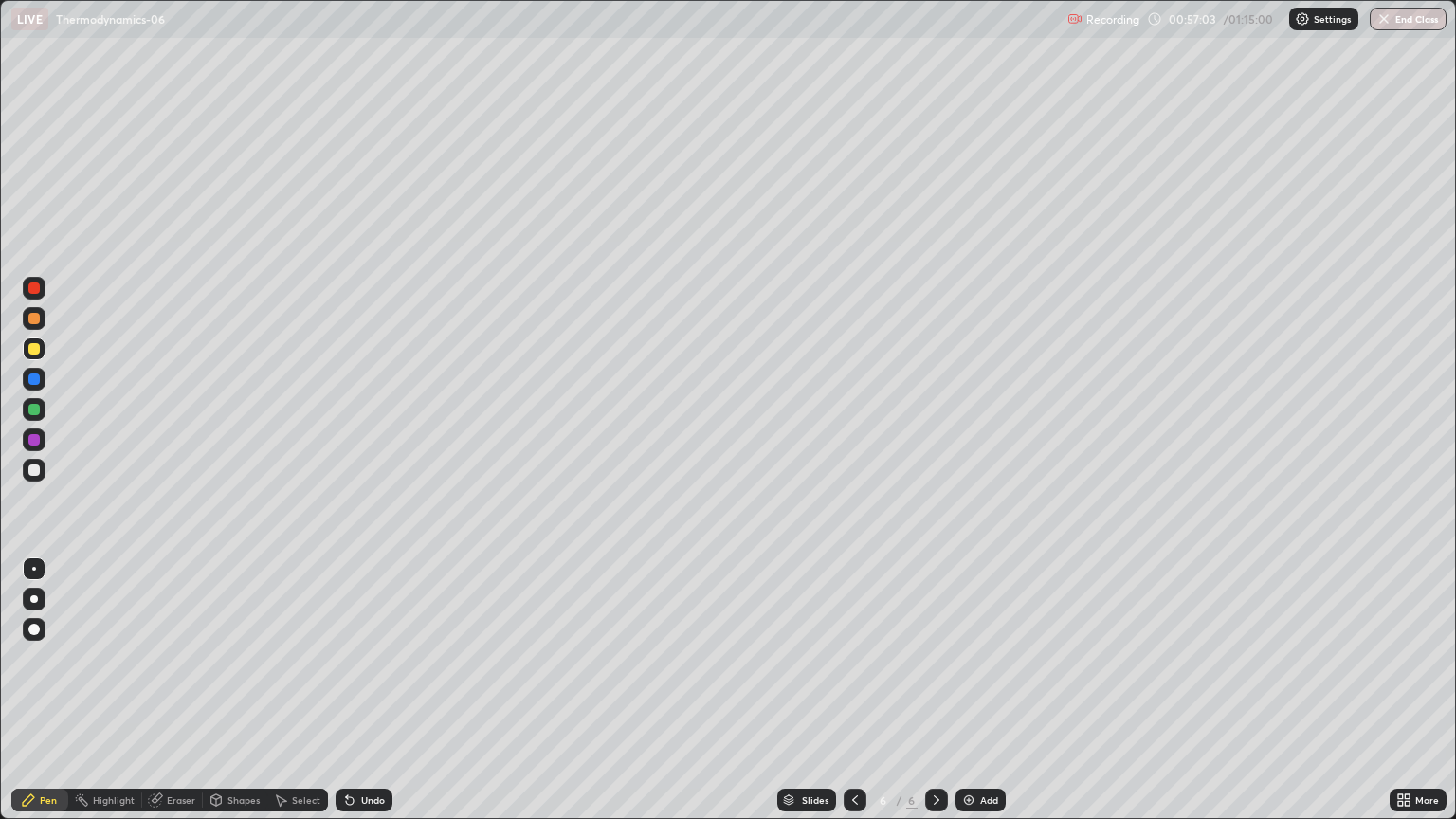 click on "Add" at bounding box center [980, 800] 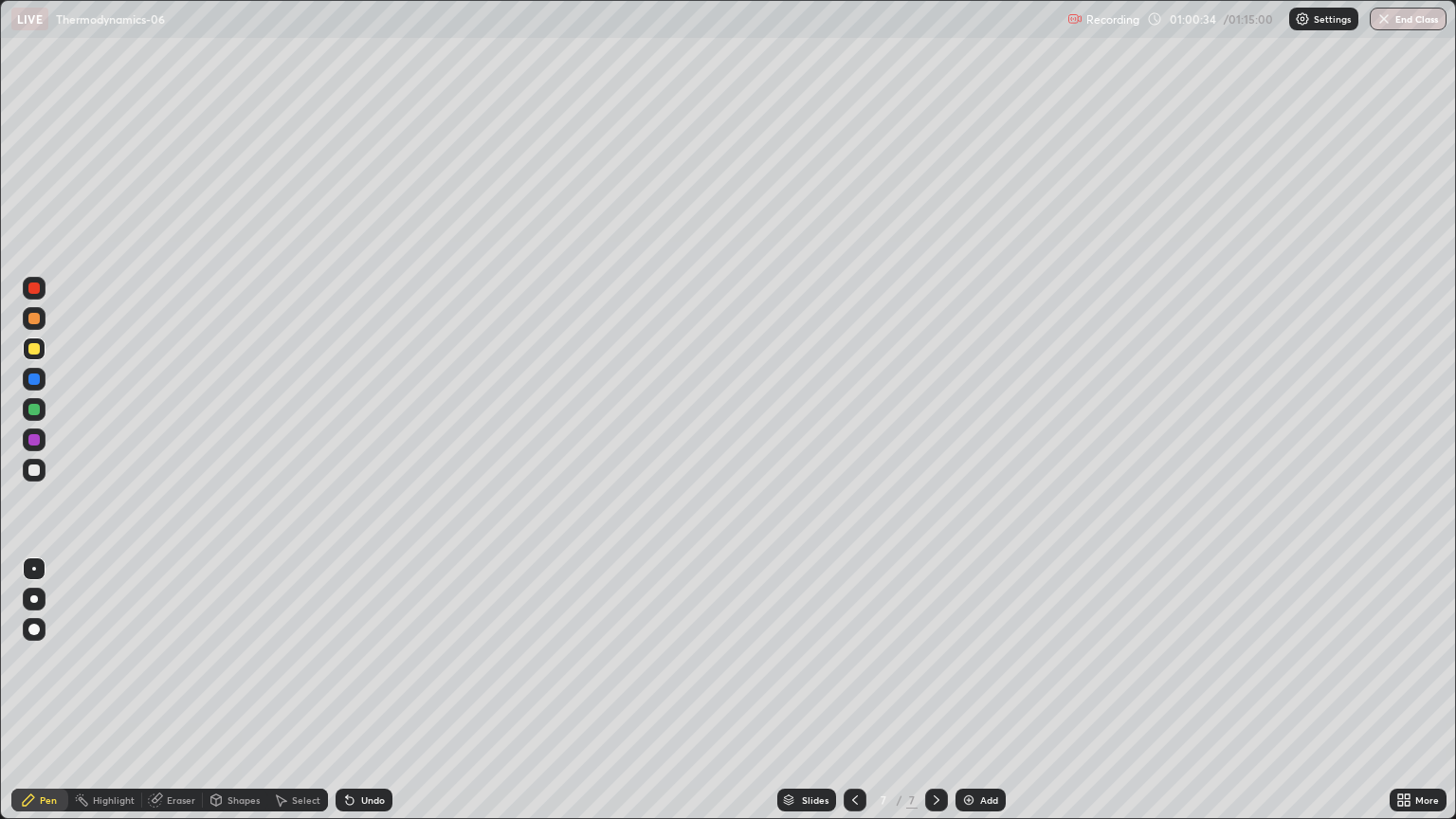 click on "Eraser" at bounding box center (181, 800) 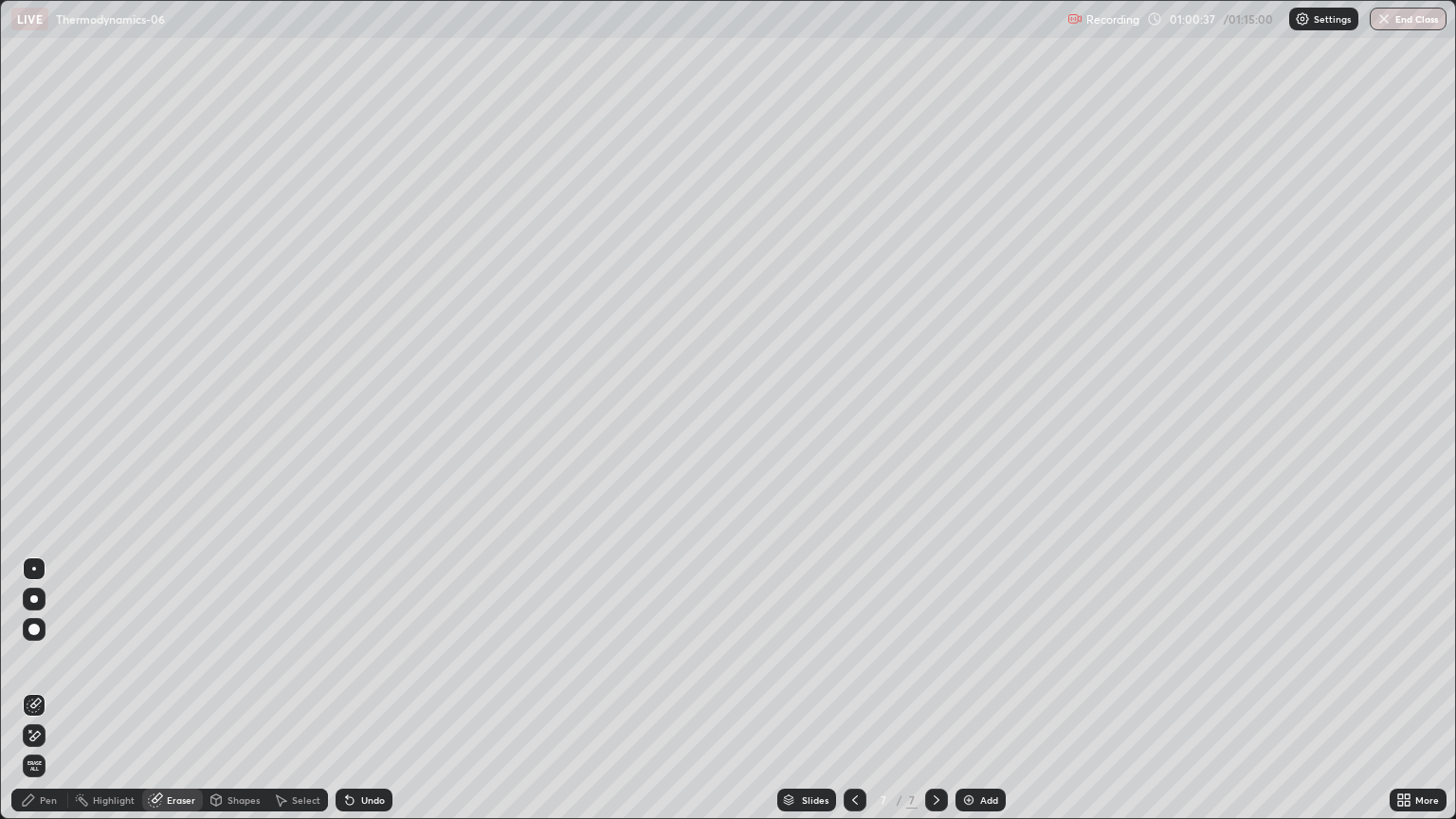 click on "Pen" at bounding box center [48, 800] 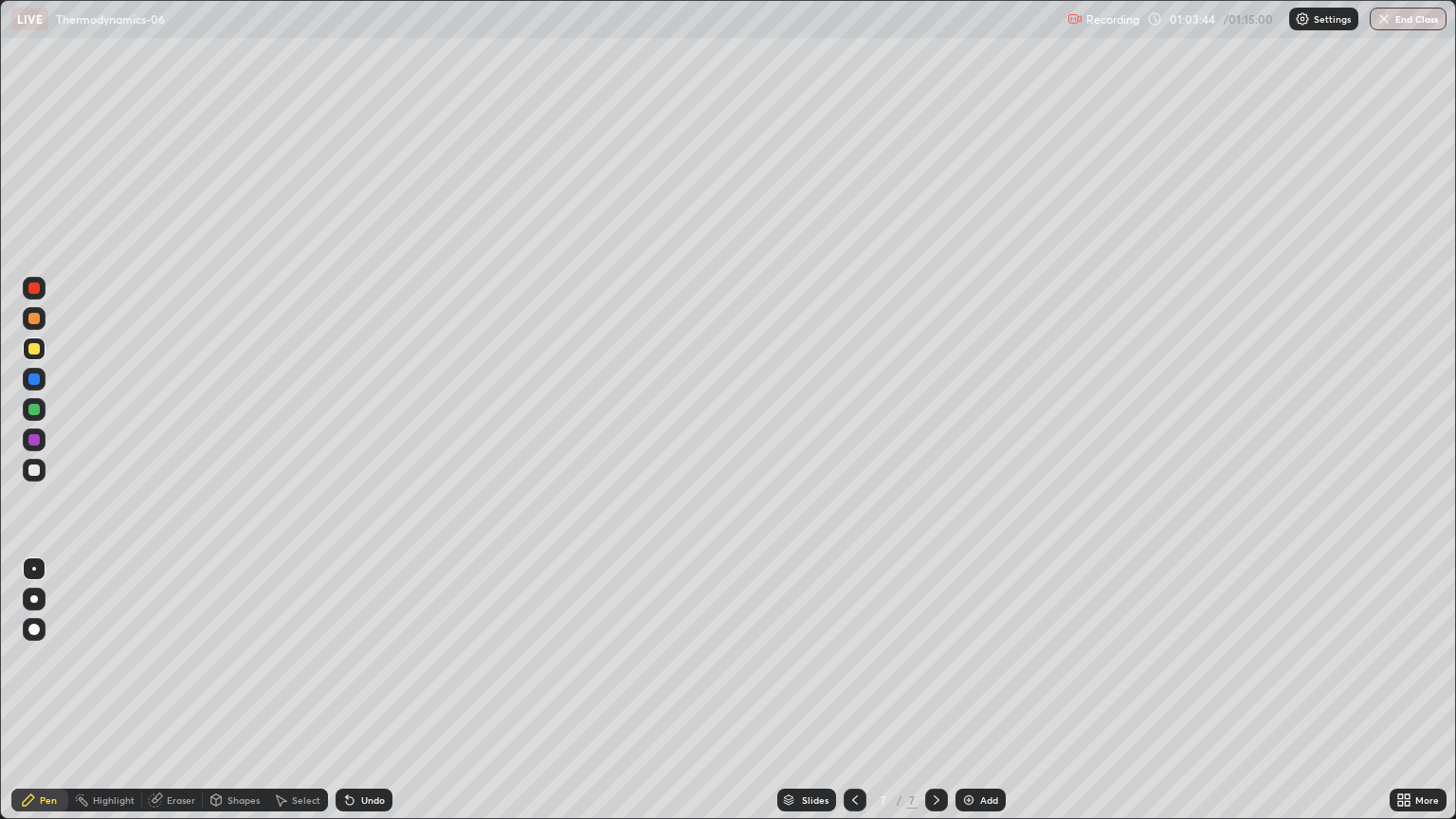 click on "Add" at bounding box center [989, 800] 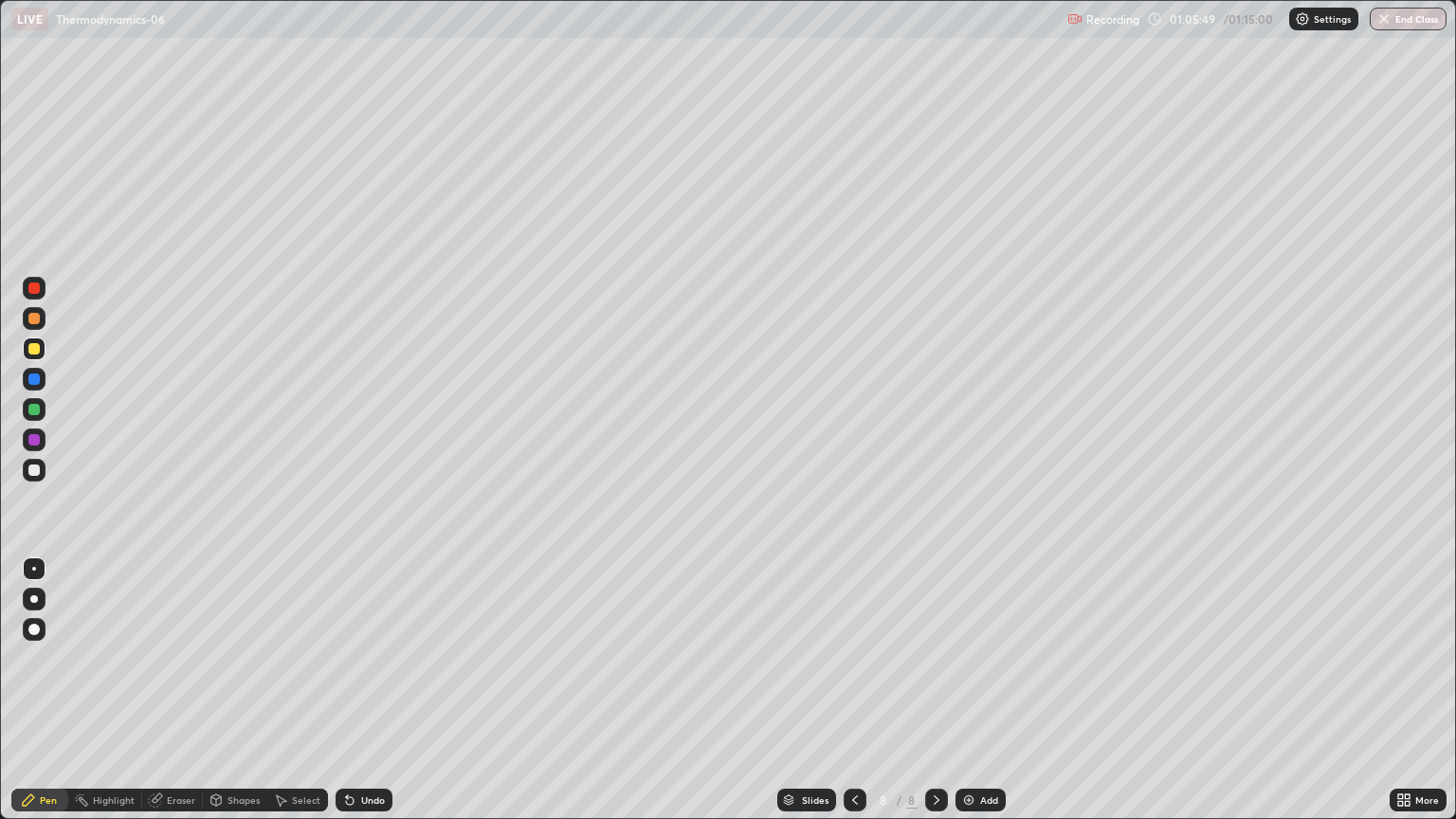 click at bounding box center [34, 470] 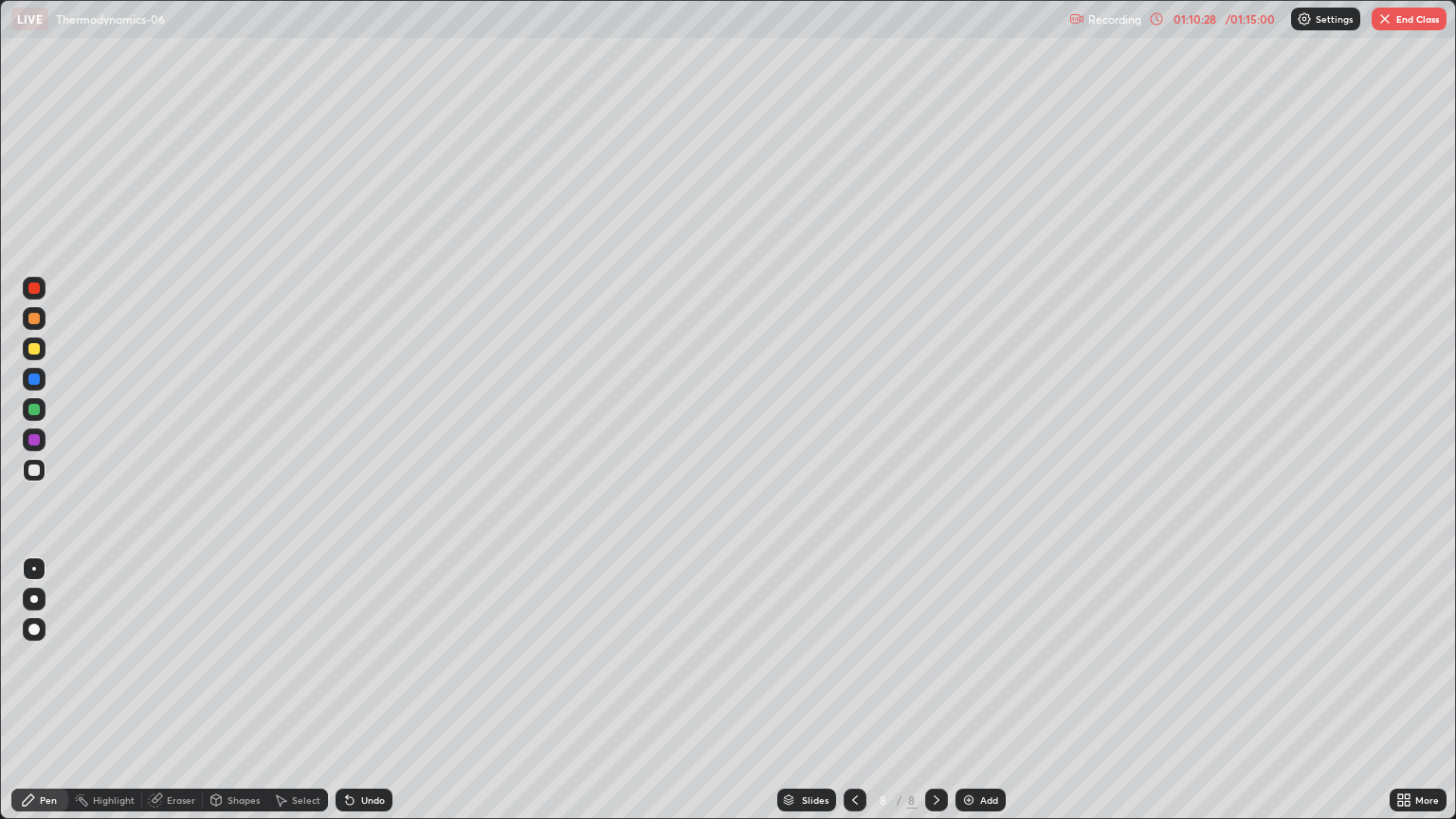 click on "End Class" at bounding box center (1409, 19) 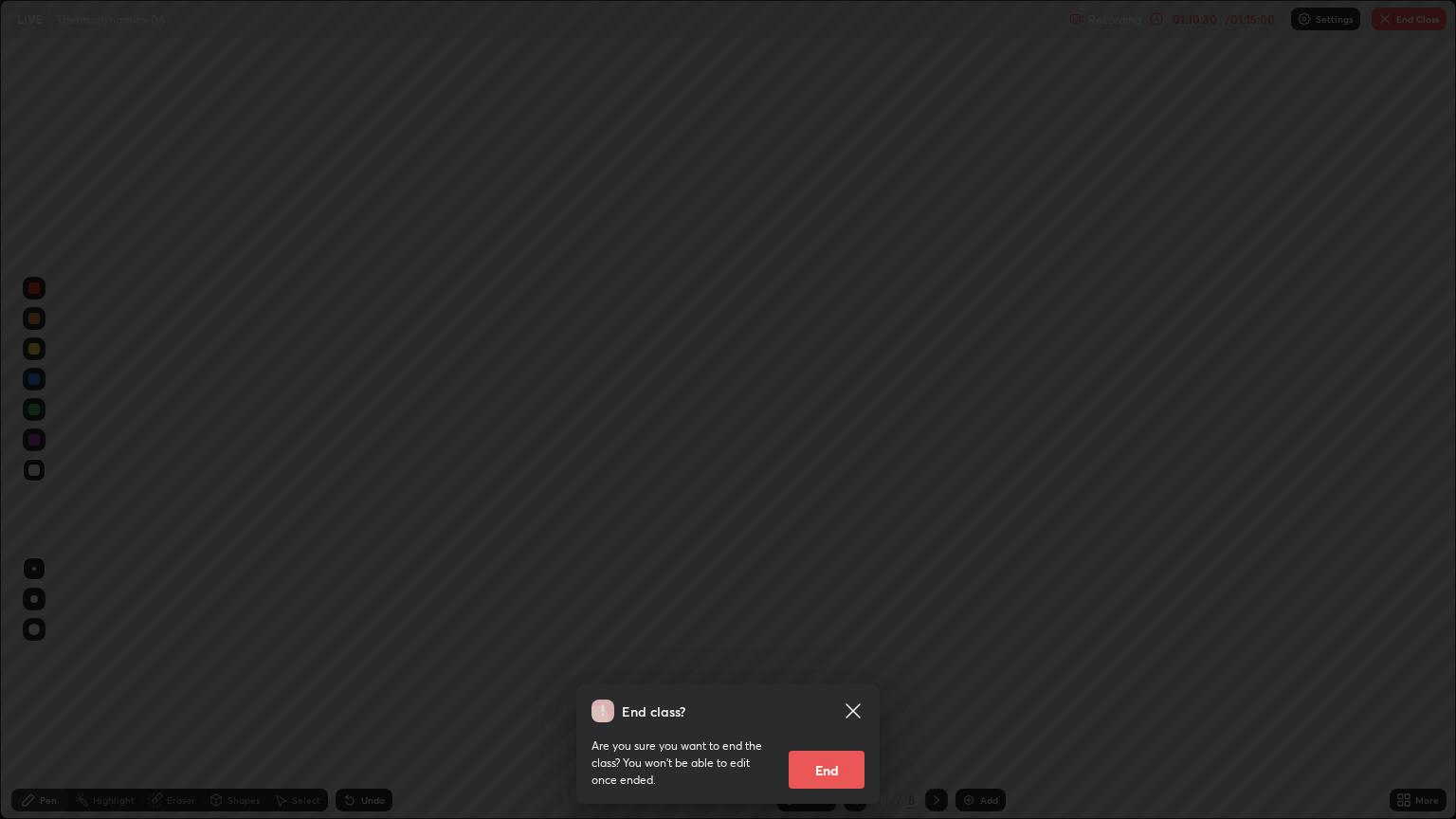 click on "End" at bounding box center [827, 770] 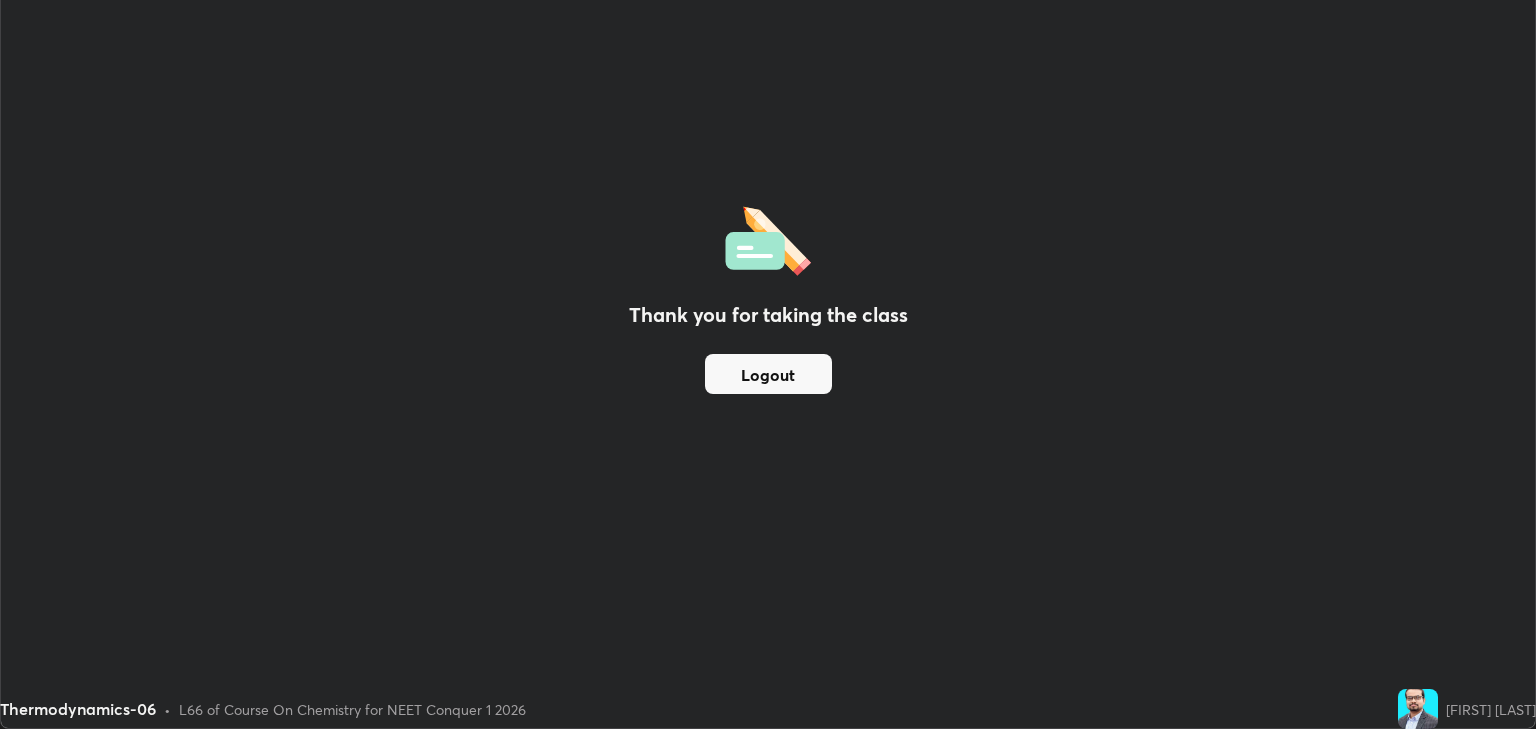 scroll, scrollTop: 729, scrollLeft: 1536, axis: both 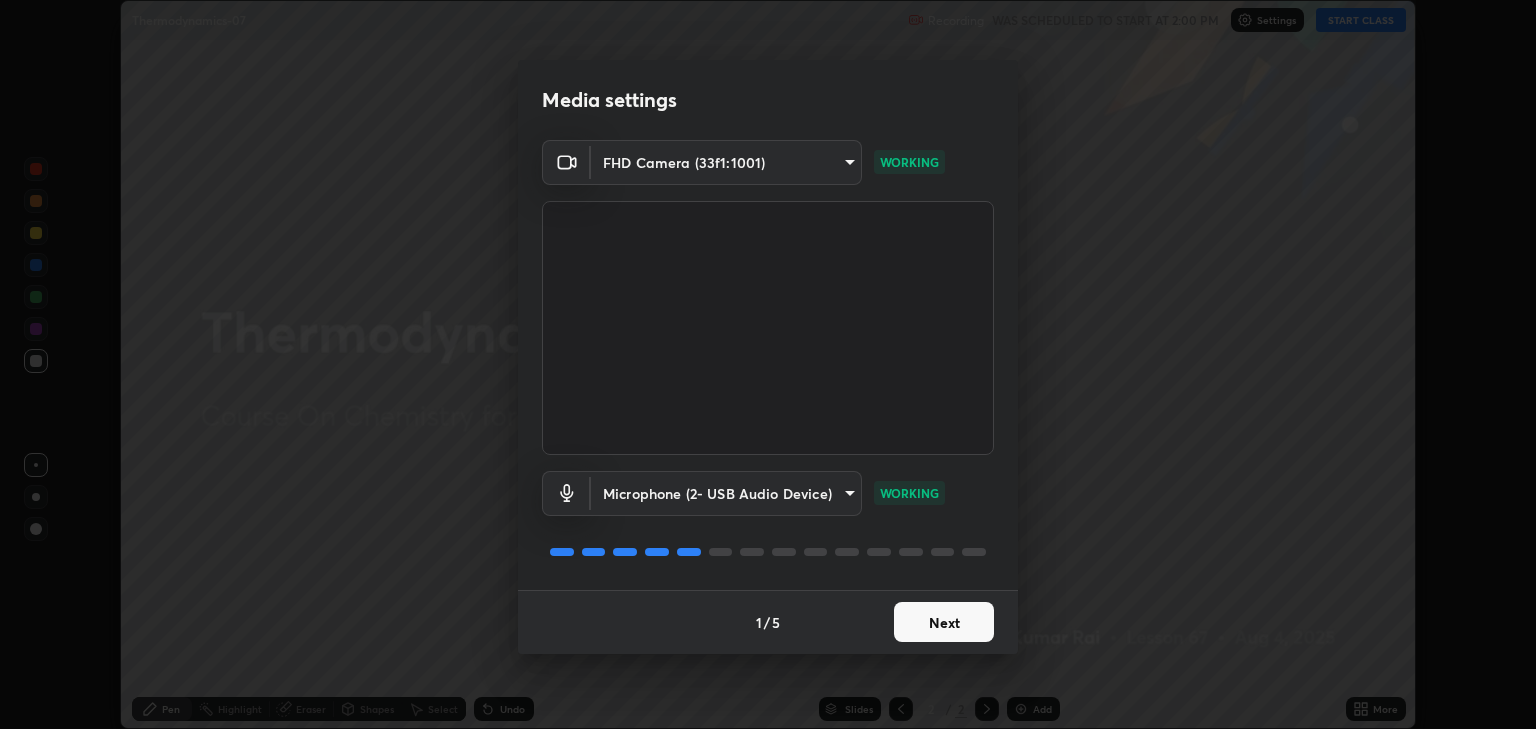click on "Next" at bounding box center (944, 622) 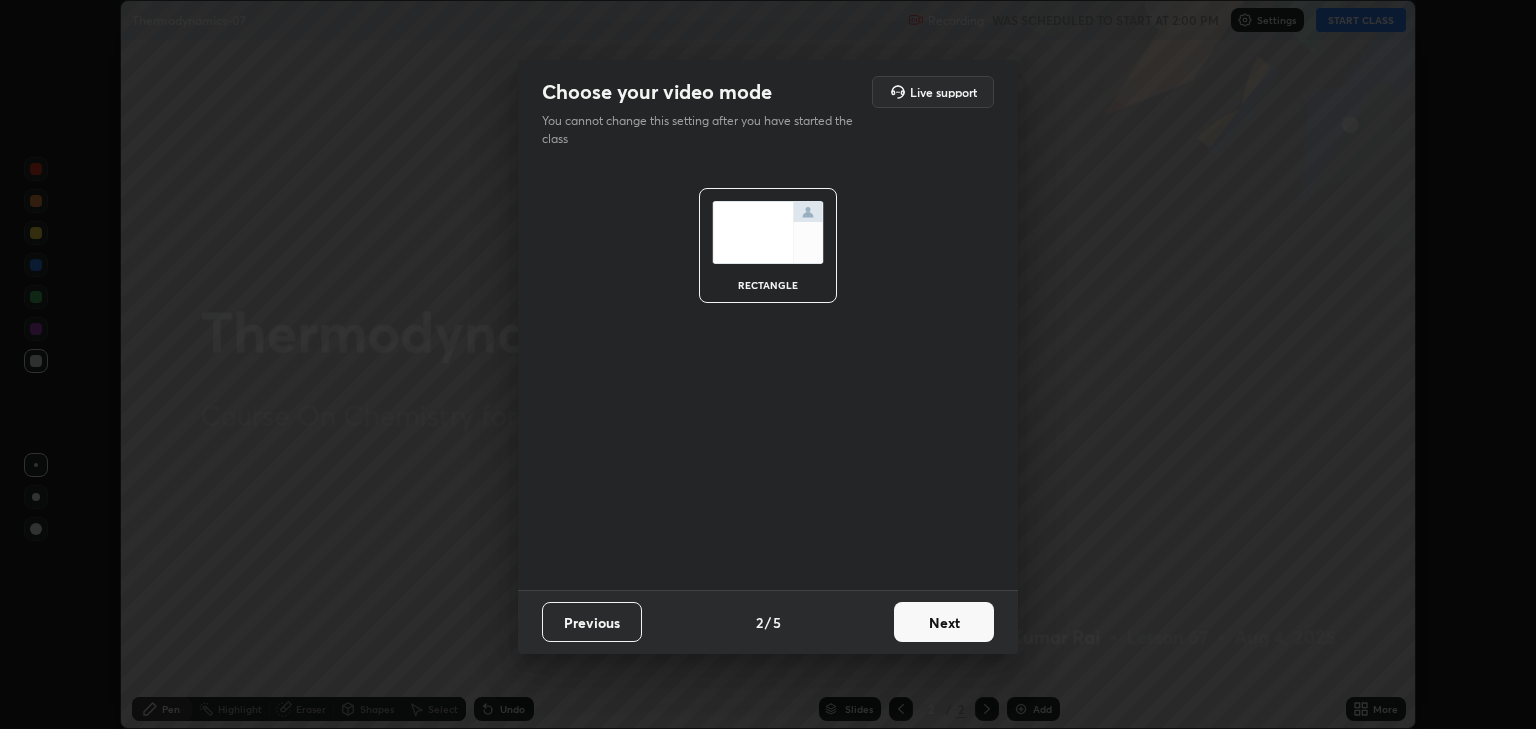 click on "Next" at bounding box center [944, 622] 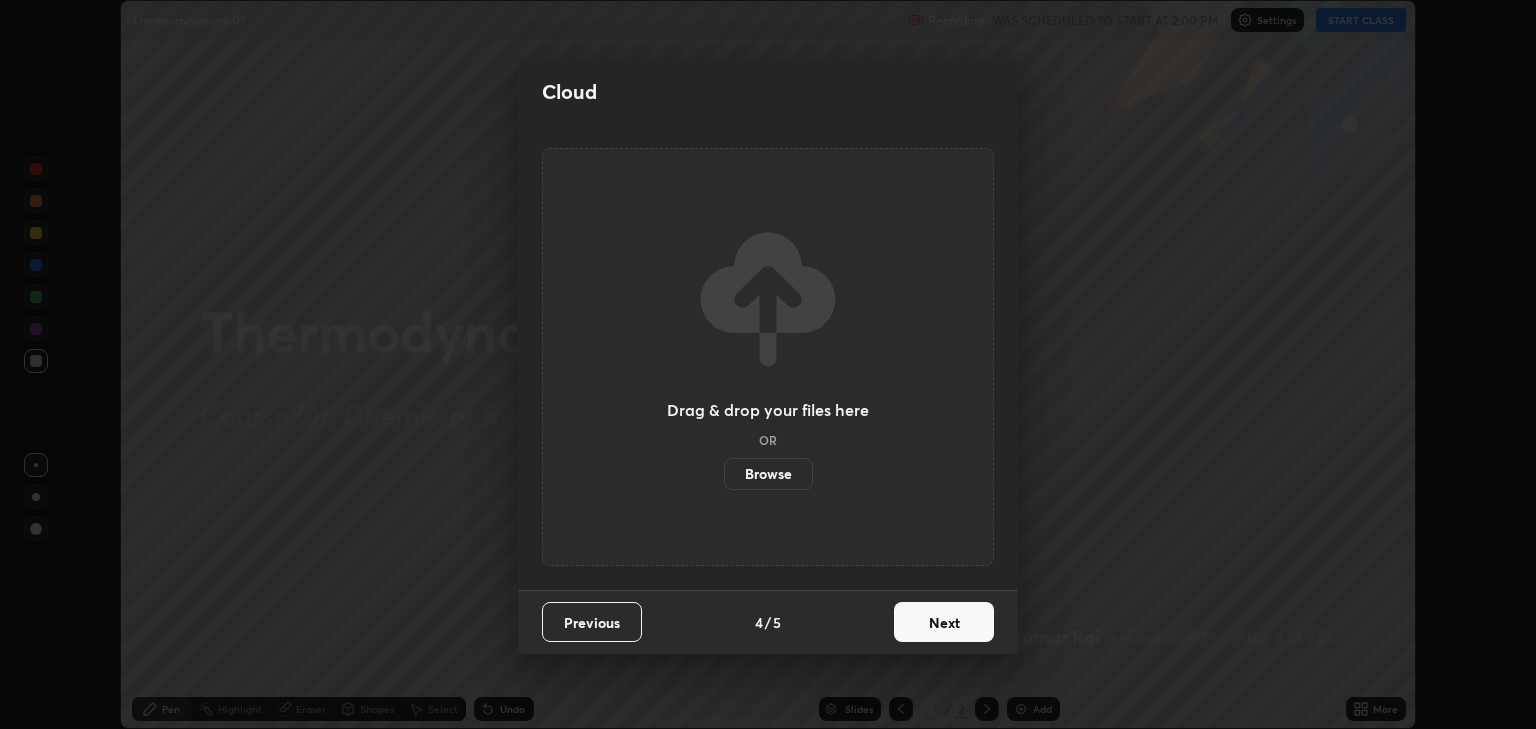 click on "Next" at bounding box center [944, 622] 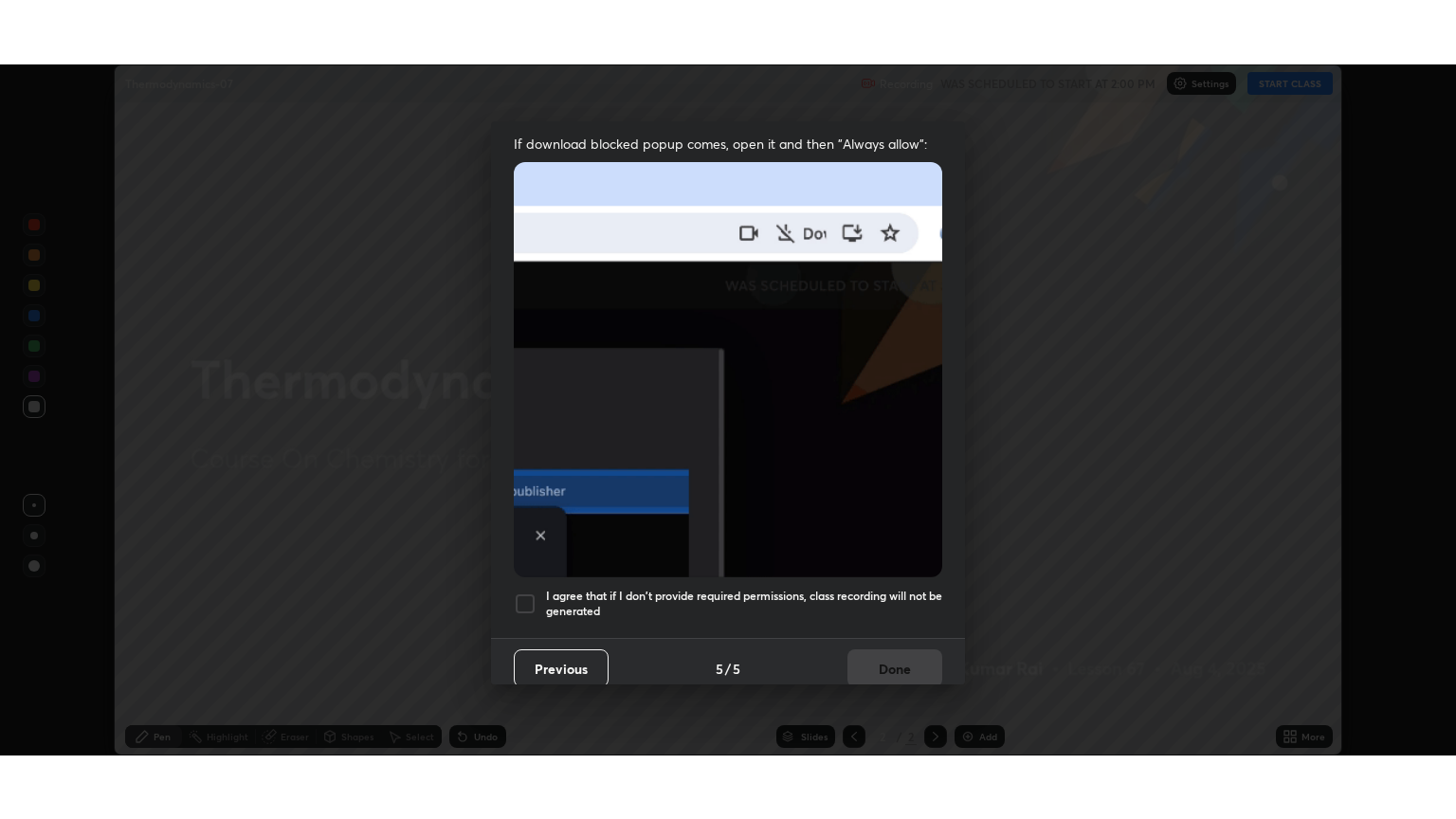scroll, scrollTop: 384, scrollLeft: 0, axis: vertical 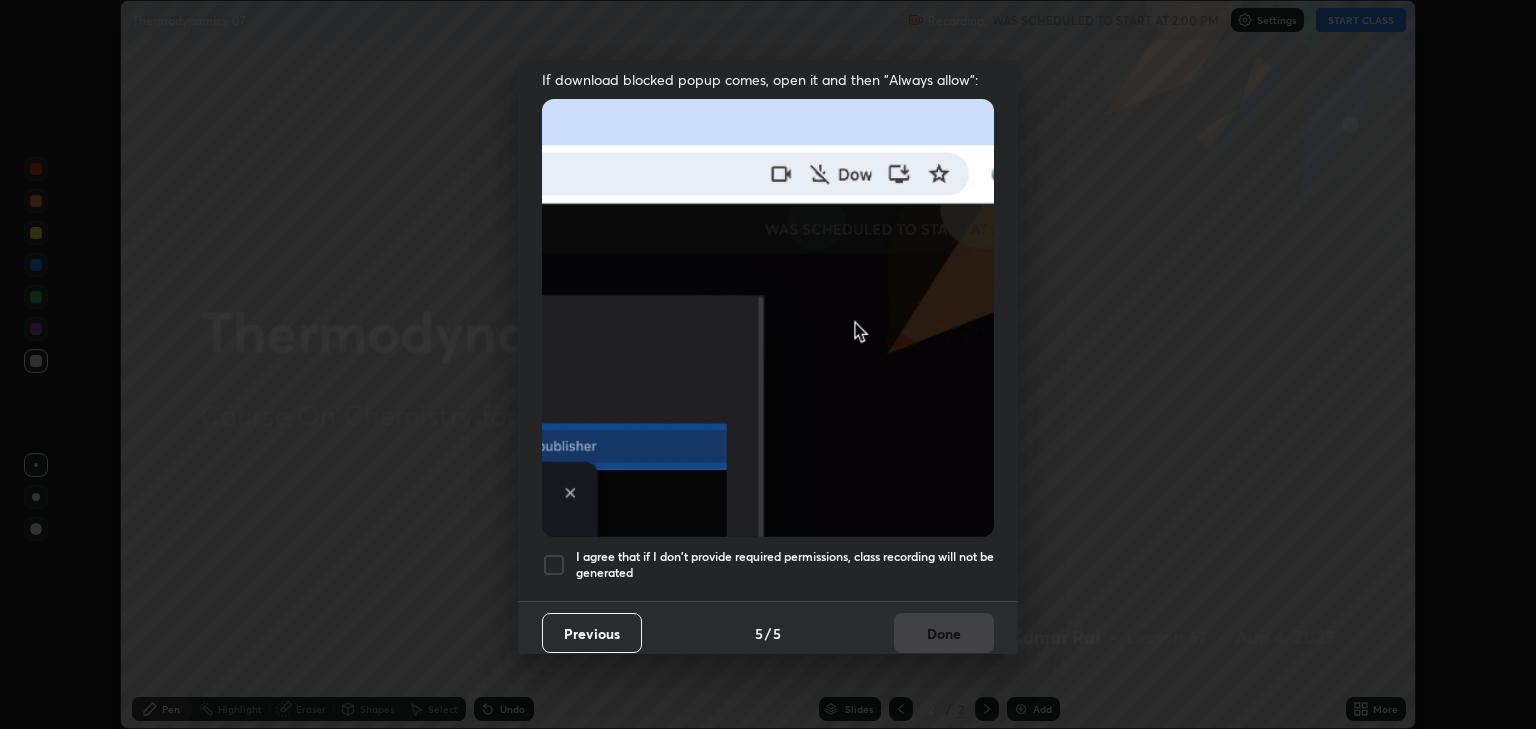 click at bounding box center [554, 565] 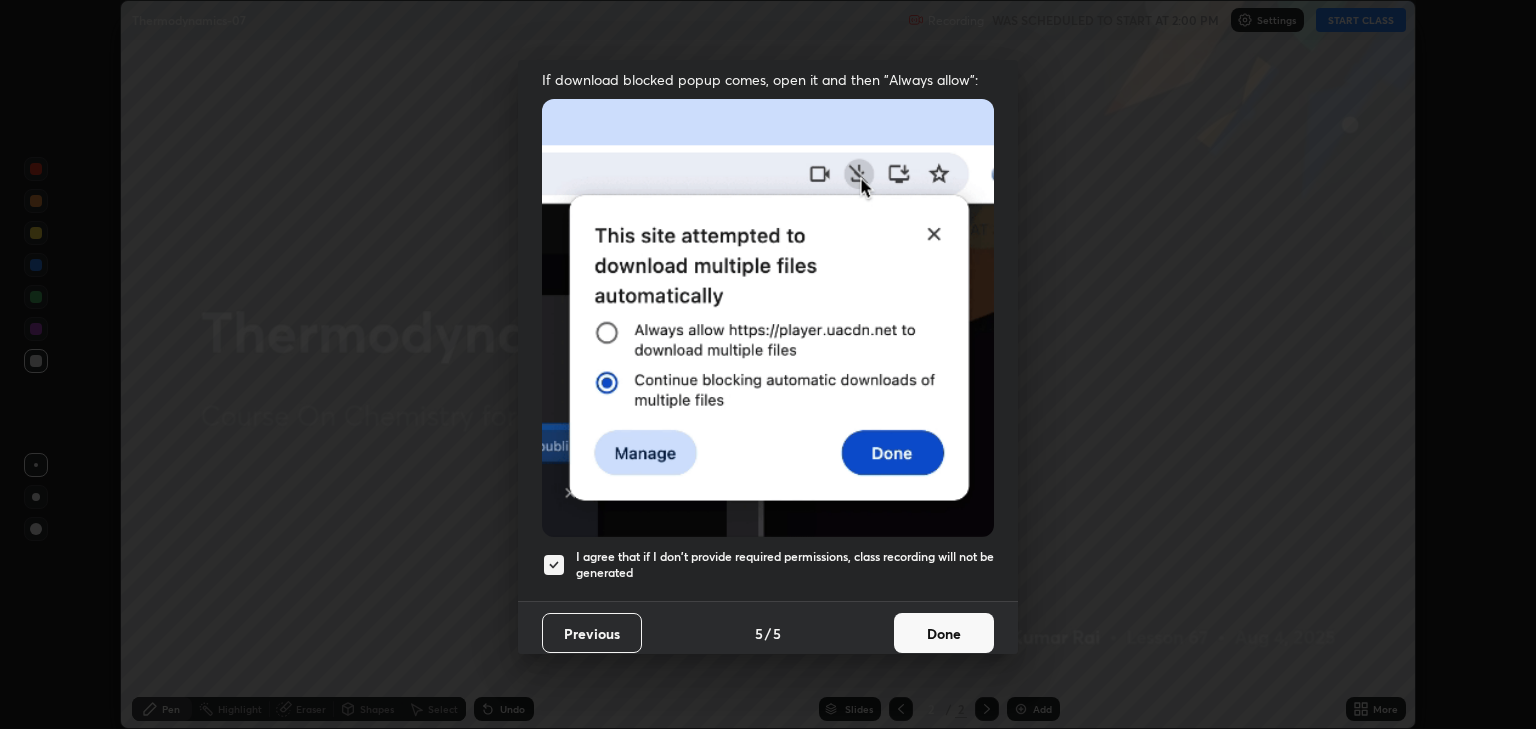 click on "Done" at bounding box center [944, 633] 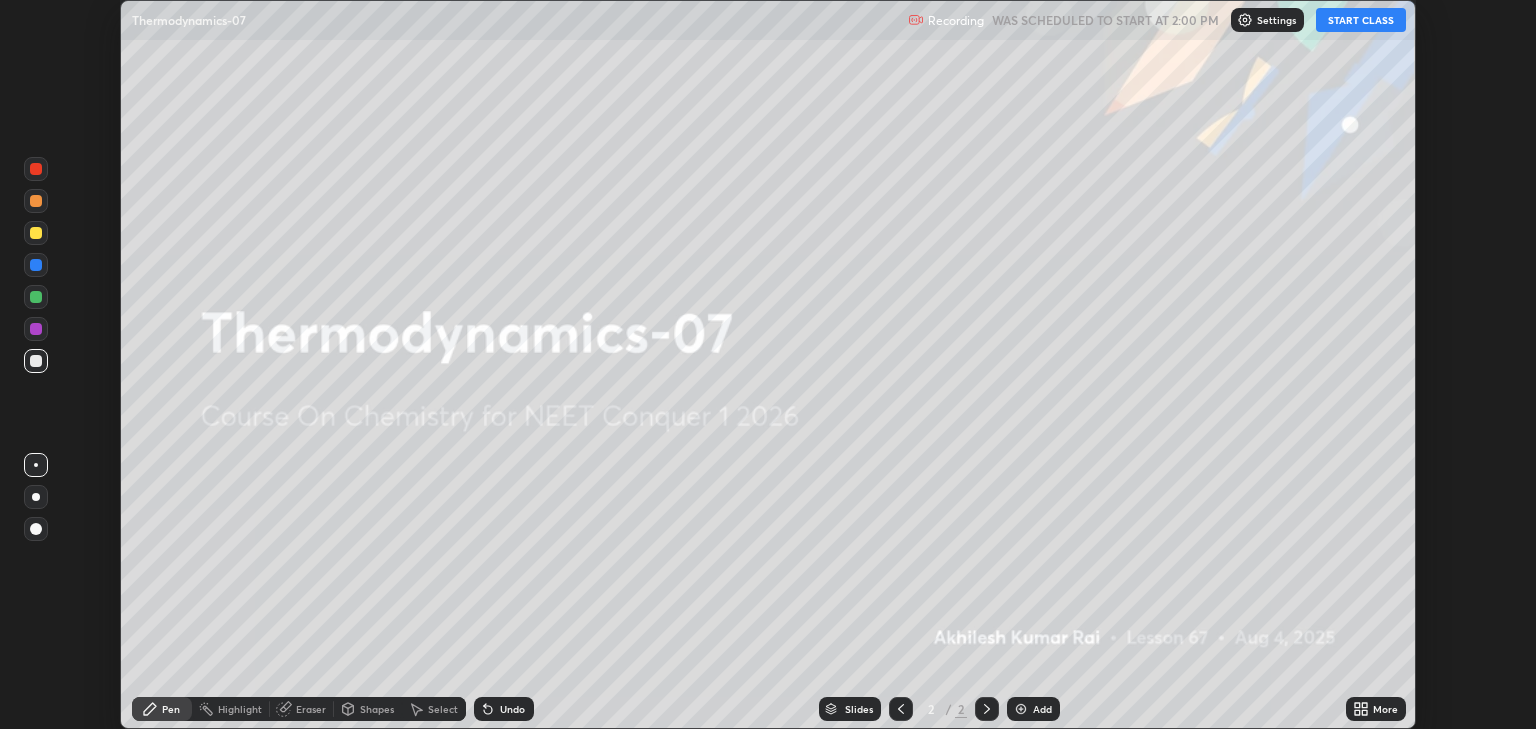click on "START CLASS" at bounding box center [1361, 20] 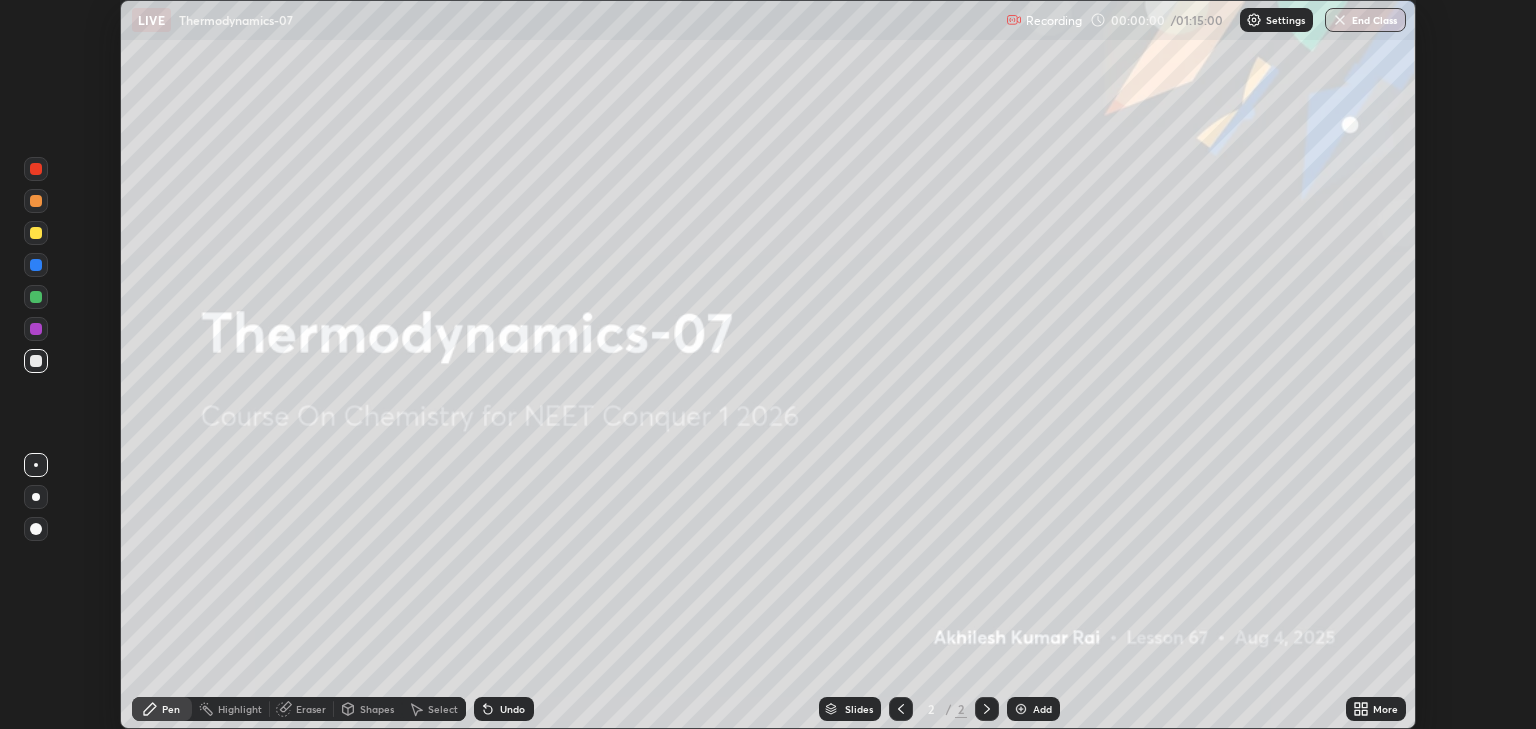 click 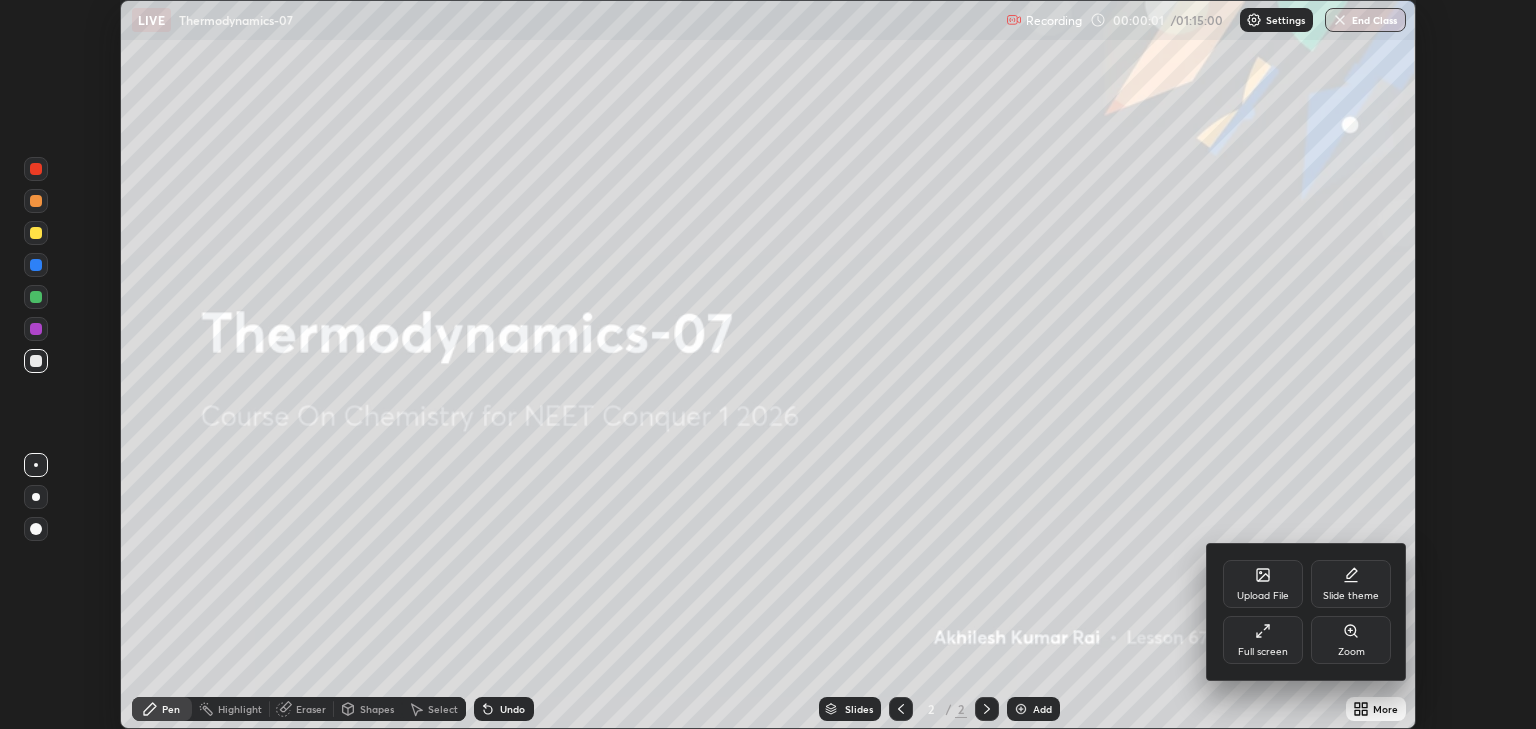 click on "Full screen" at bounding box center [1263, 640] 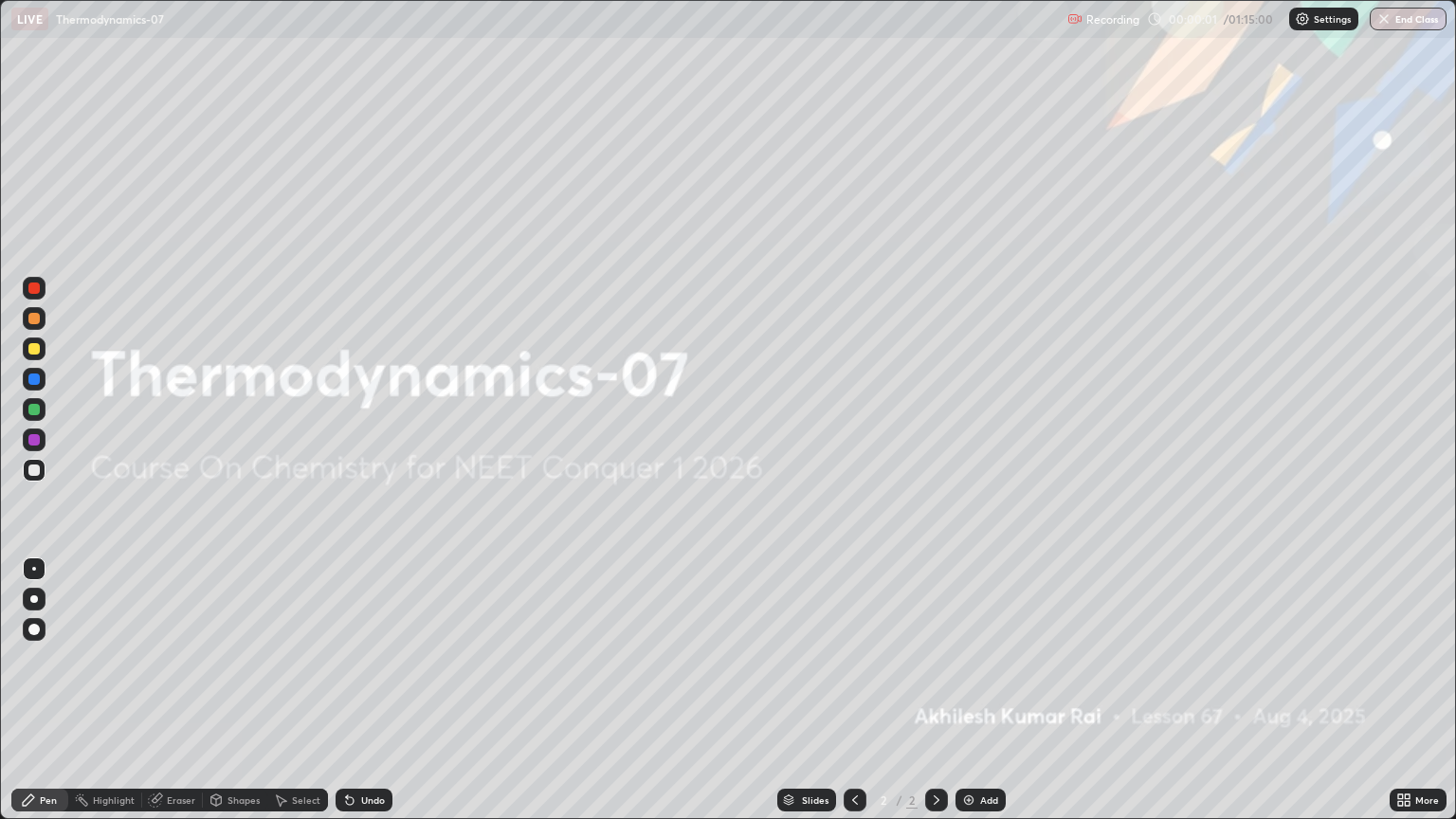 scroll, scrollTop: 93973, scrollLeft: 93336, axis: both 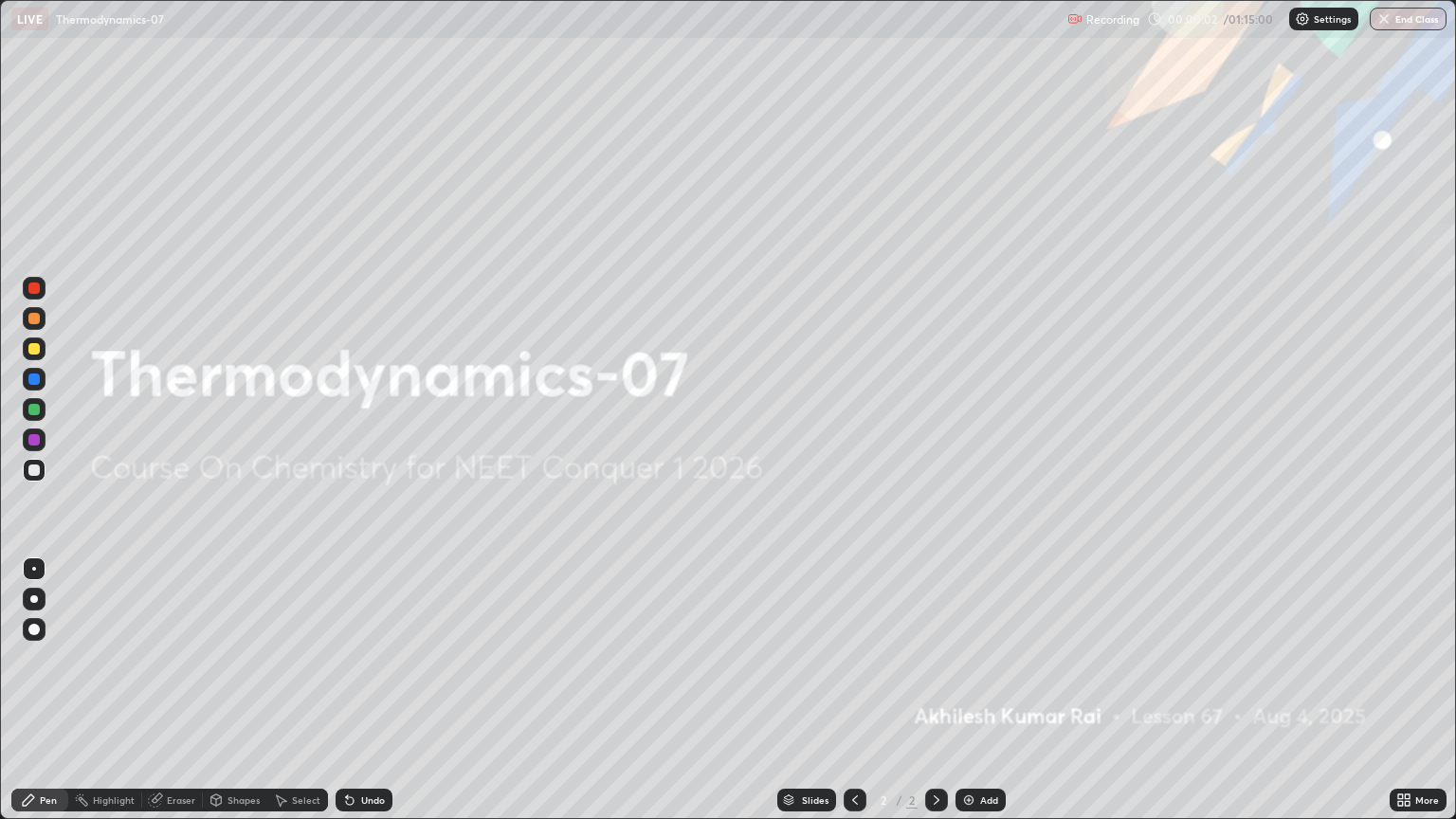 click on "Add" at bounding box center (989, 800) 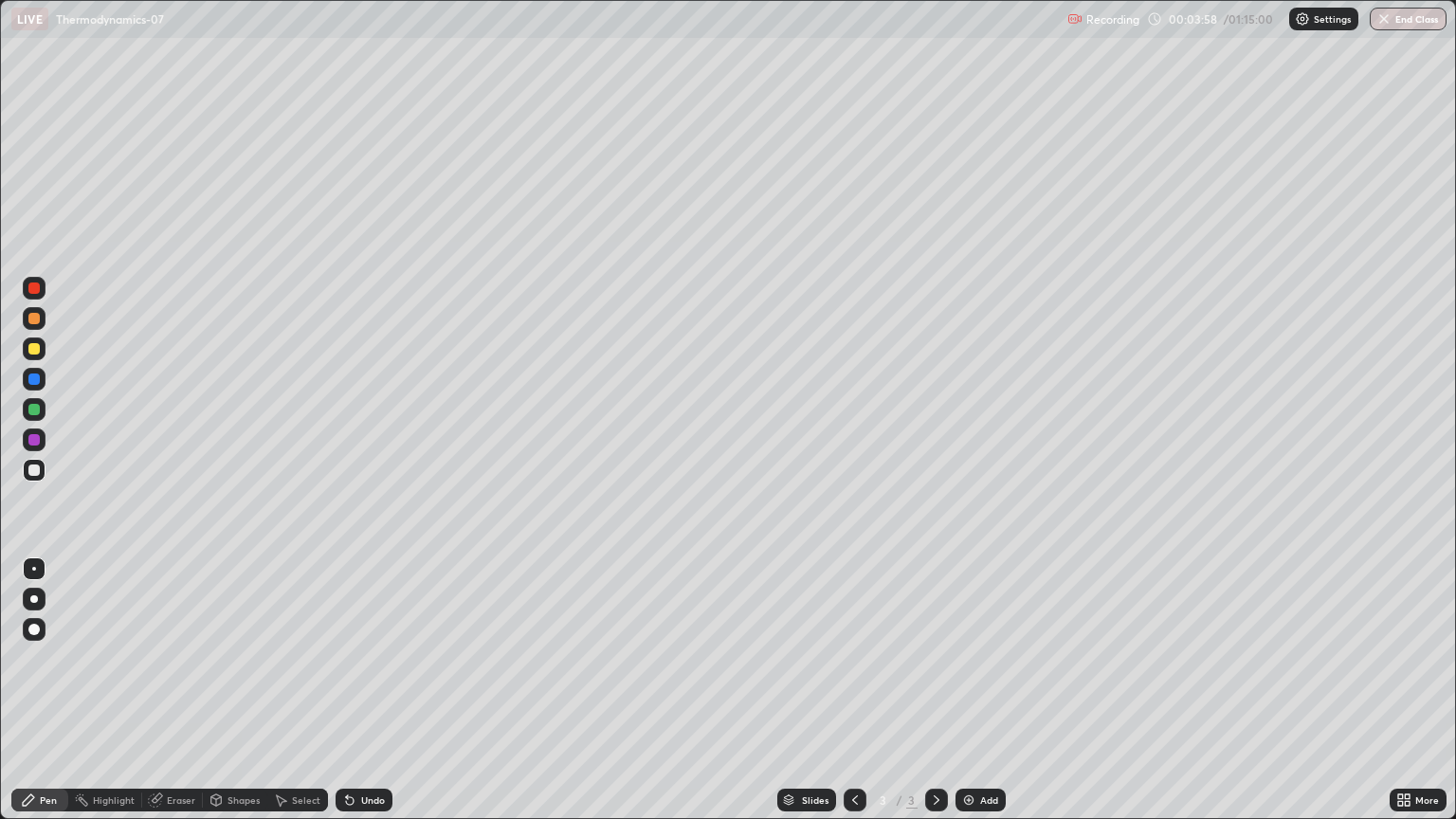 click at bounding box center (34, 349) 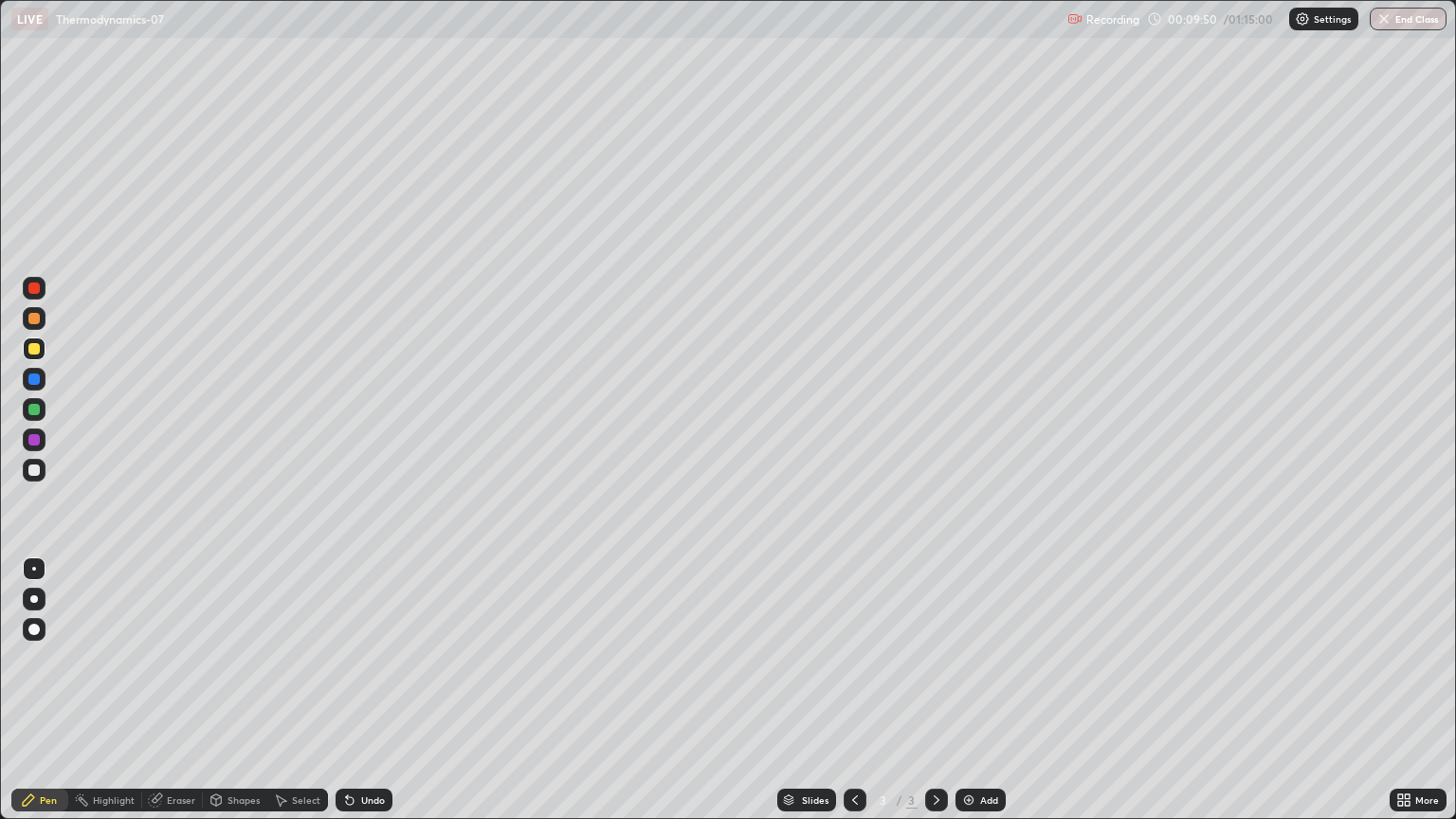 click on "Eraser" at bounding box center (181, 800) 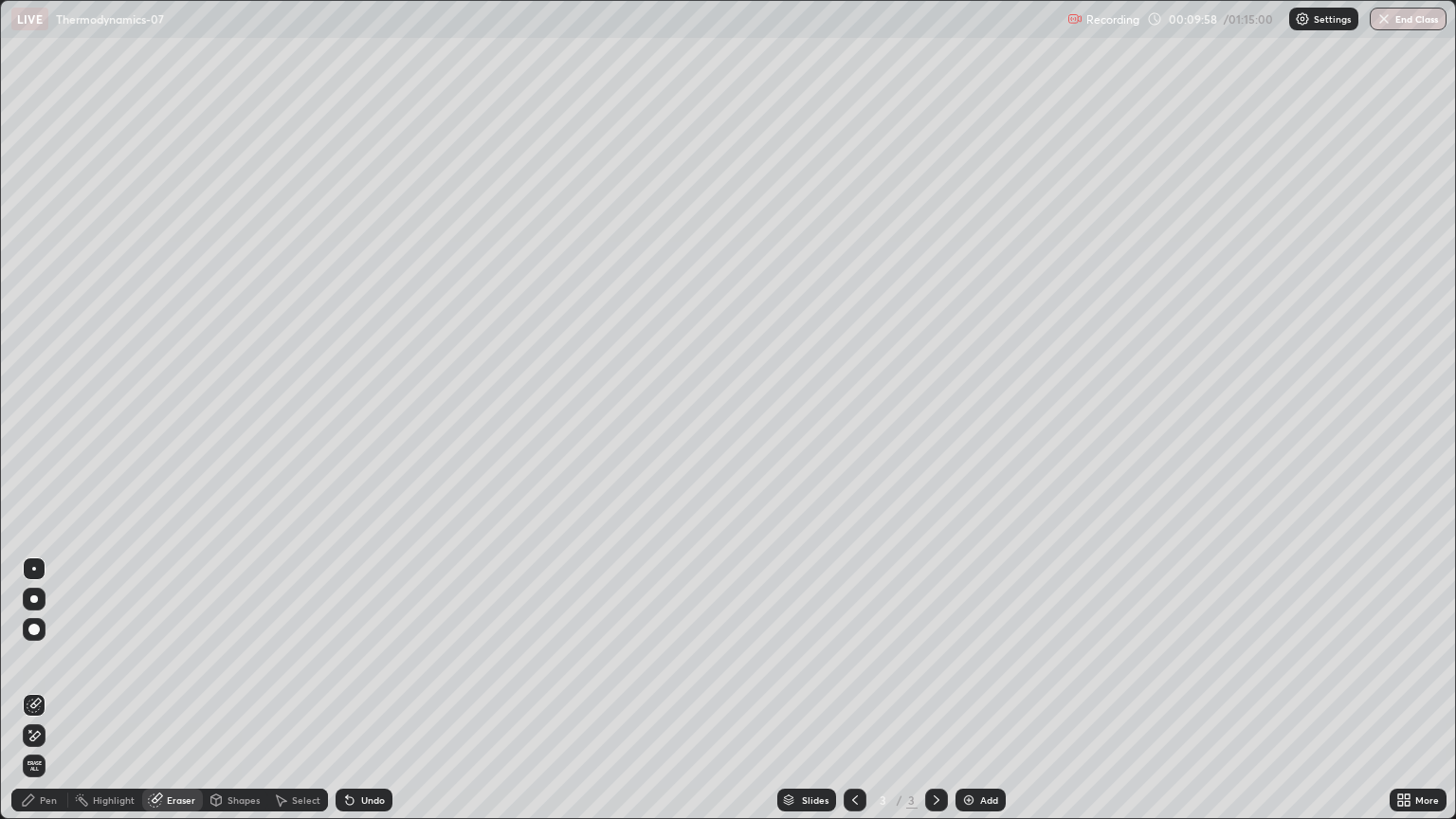 click 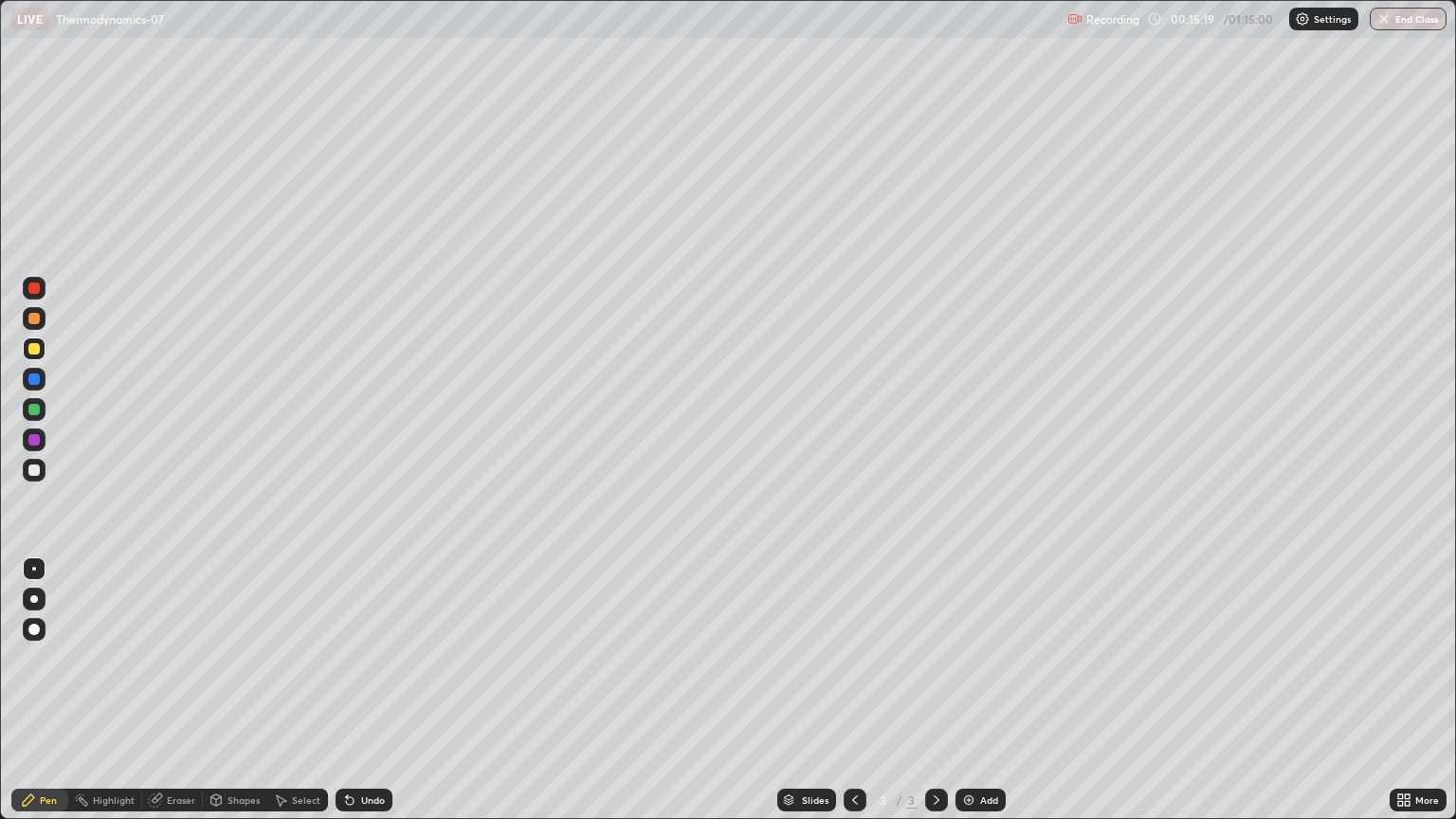 click on "Eraser" at bounding box center (181, 800) 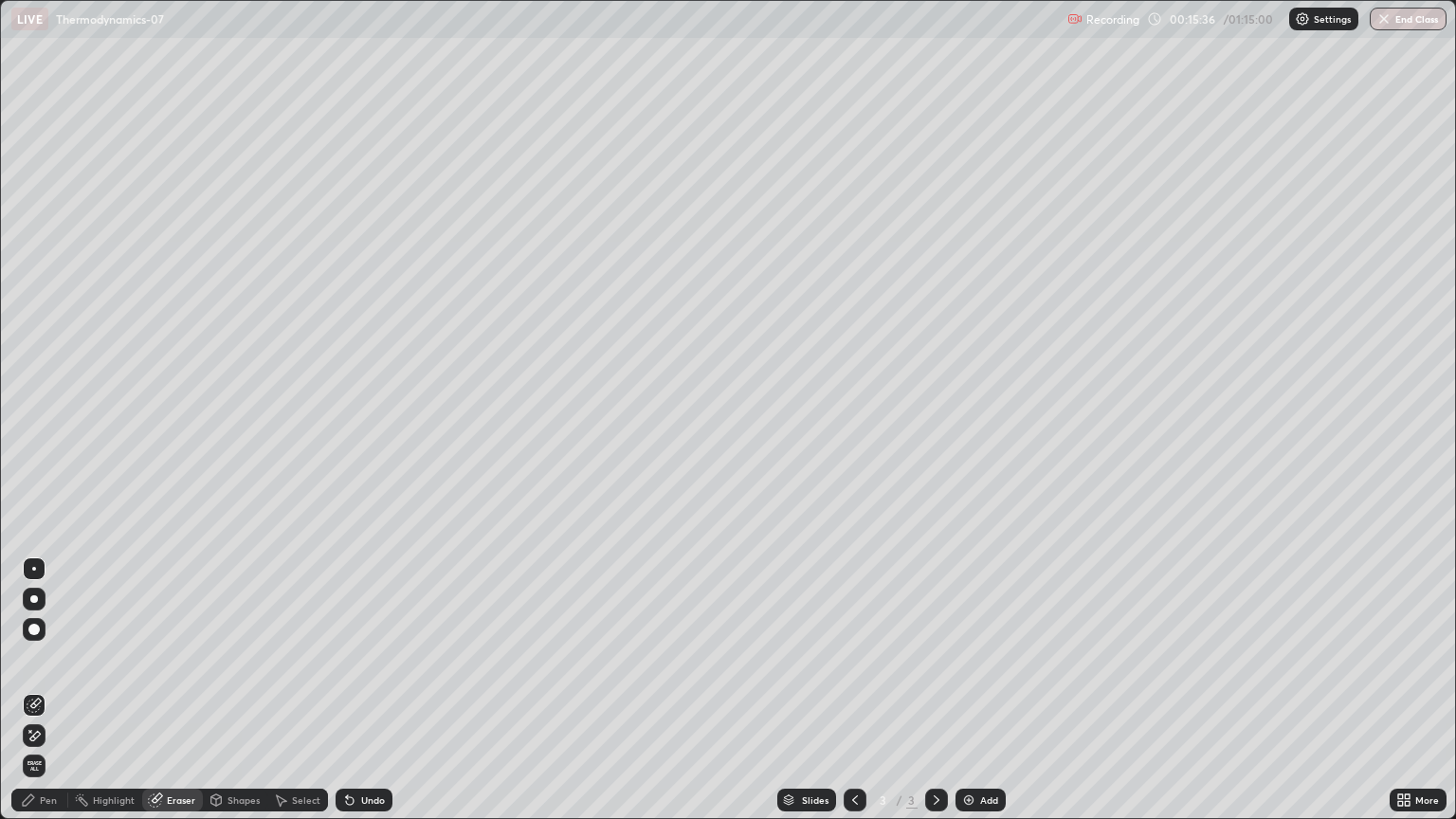 click on "Pen" at bounding box center [48, 800] 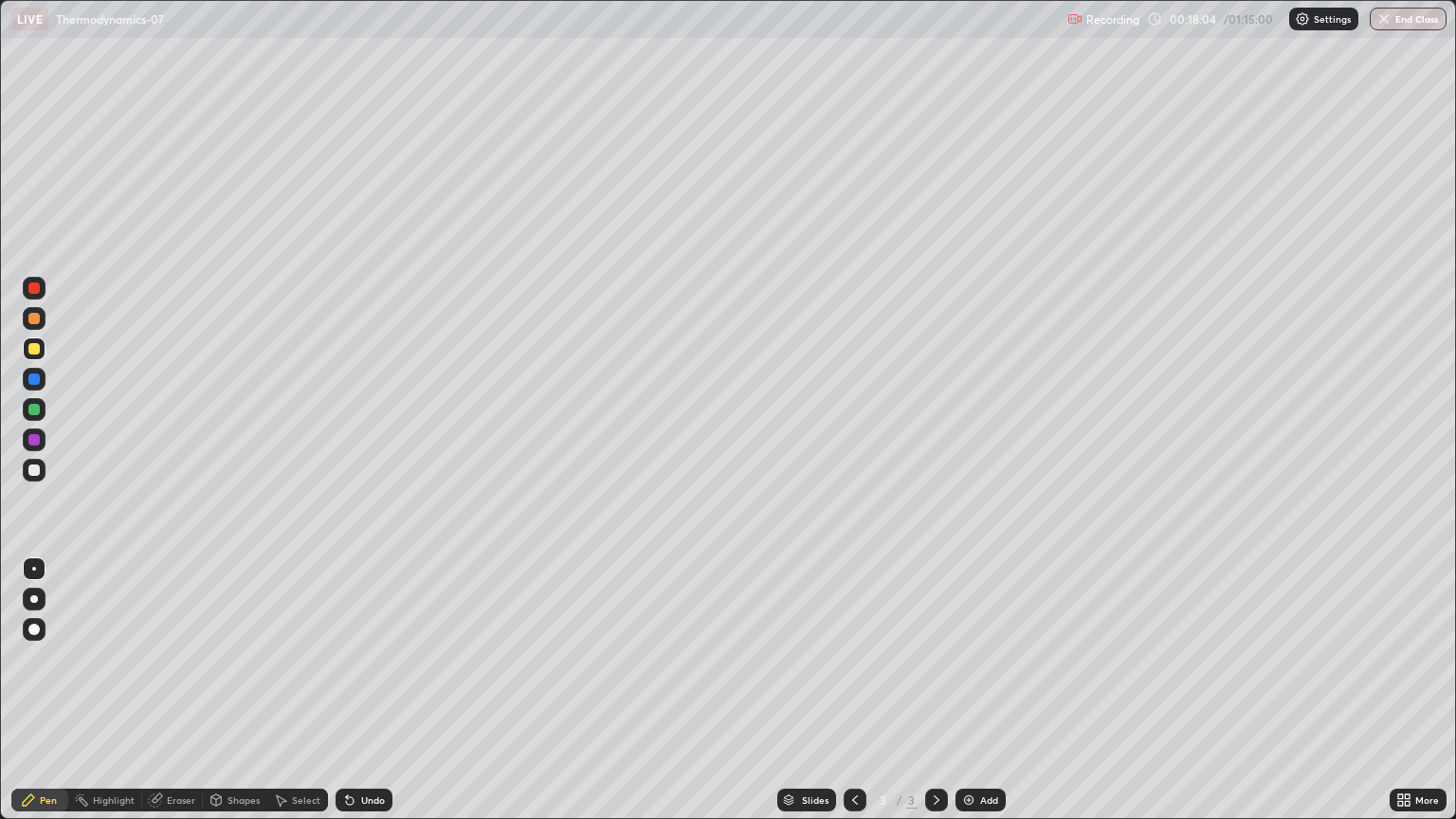 click on "Eraser" at bounding box center (173, 800) 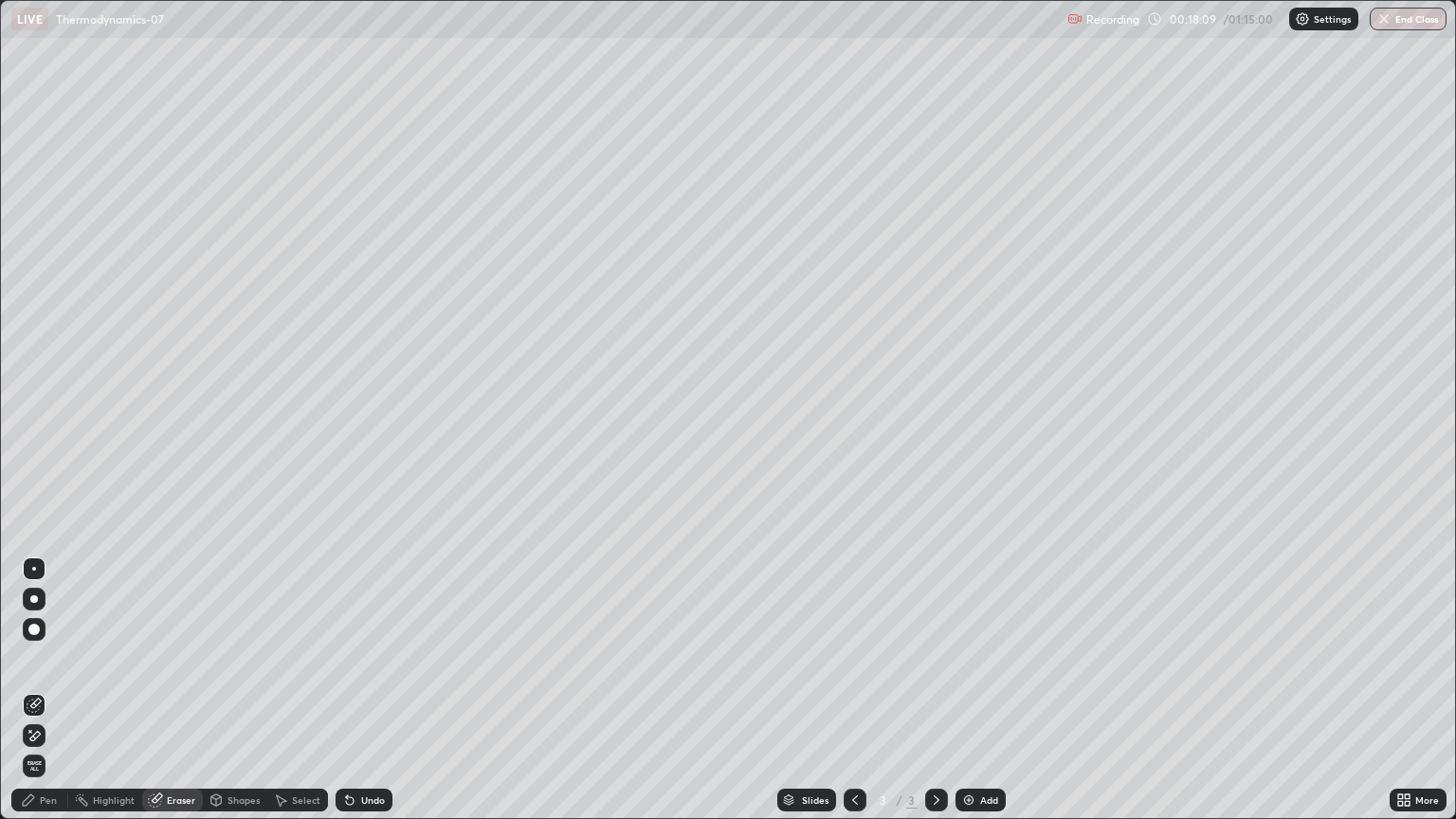 click at bounding box center [34, 629] 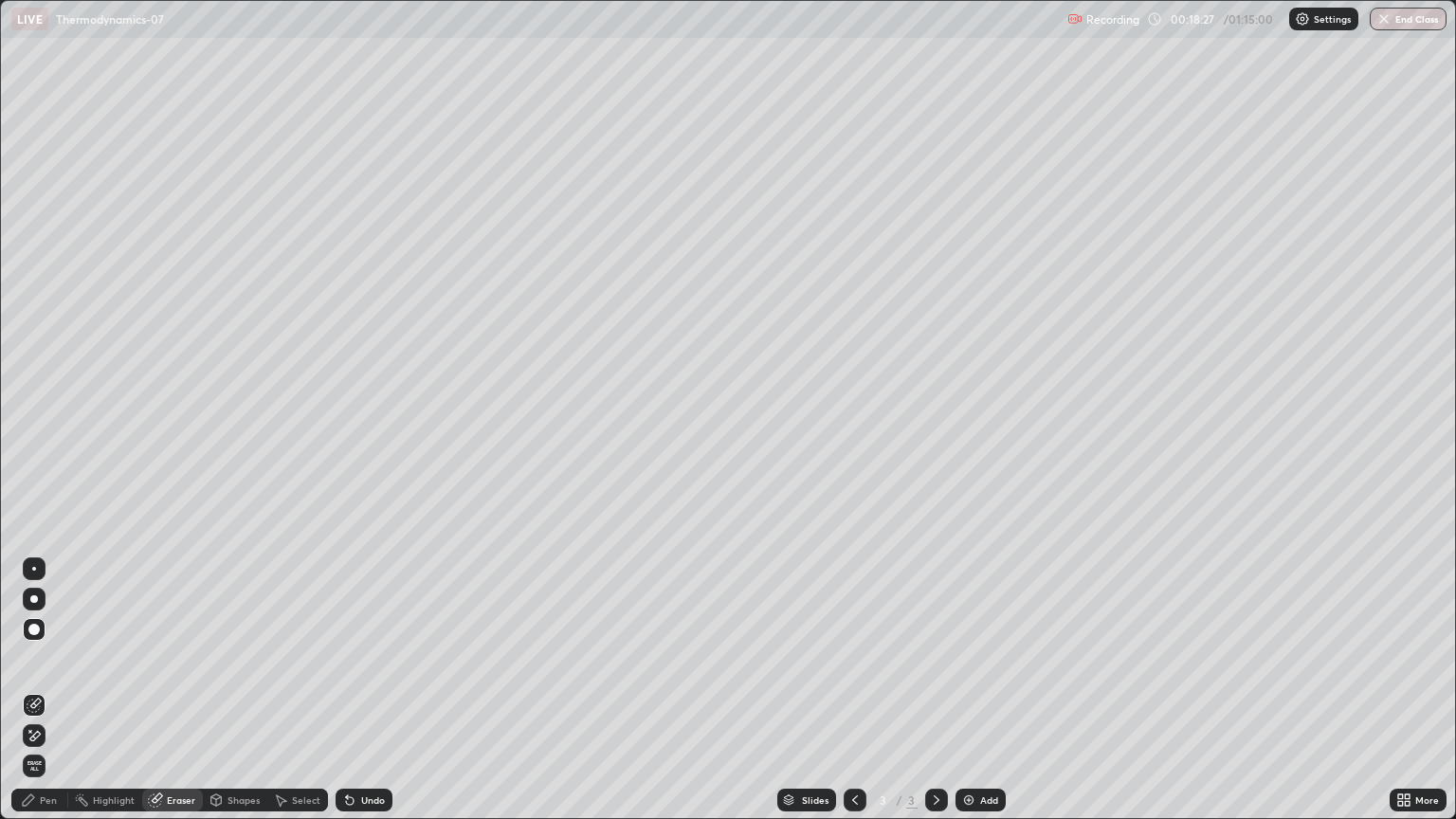 click on "Pen" at bounding box center (48, 800) 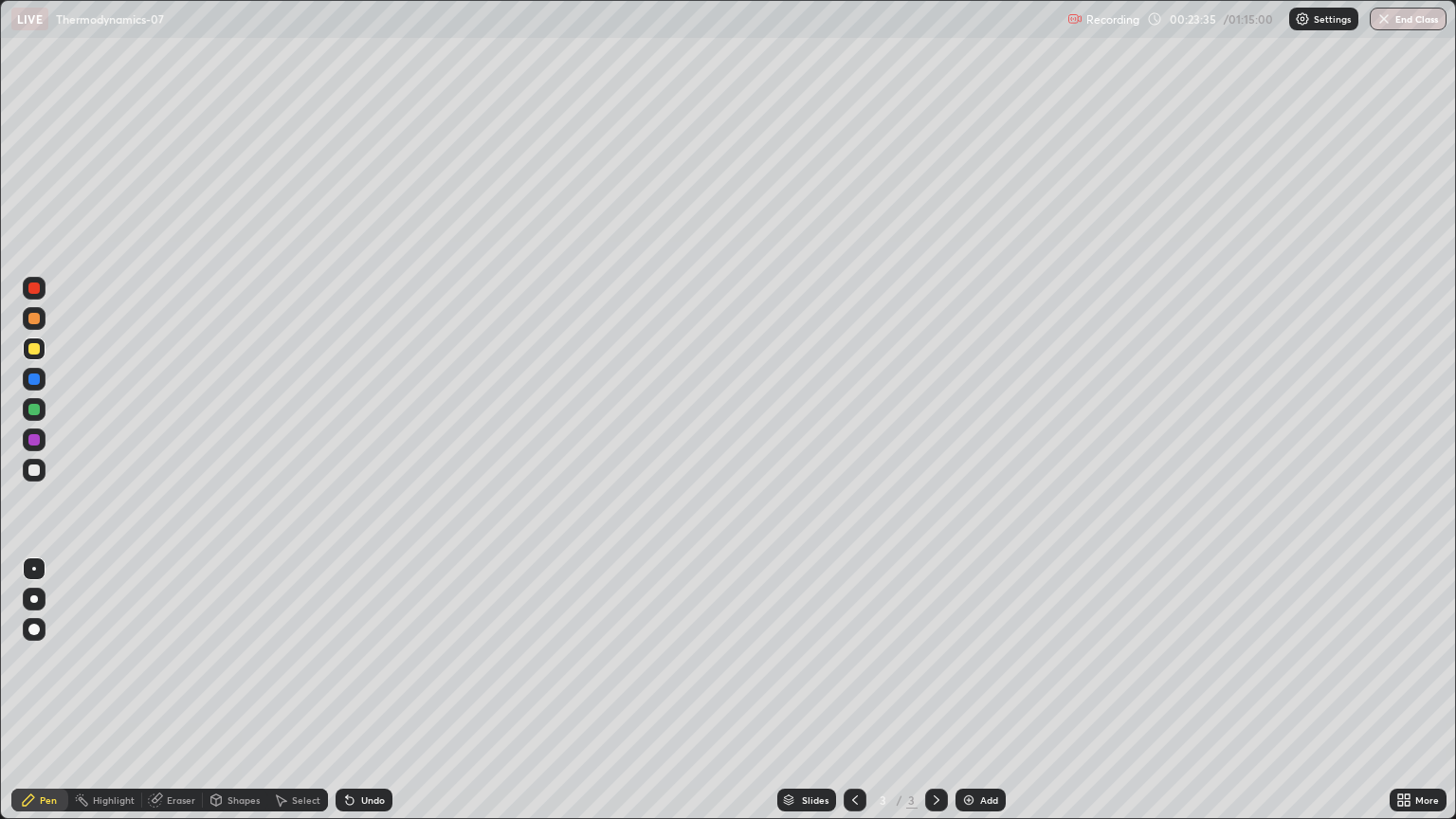 click on "Eraser" at bounding box center [181, 800] 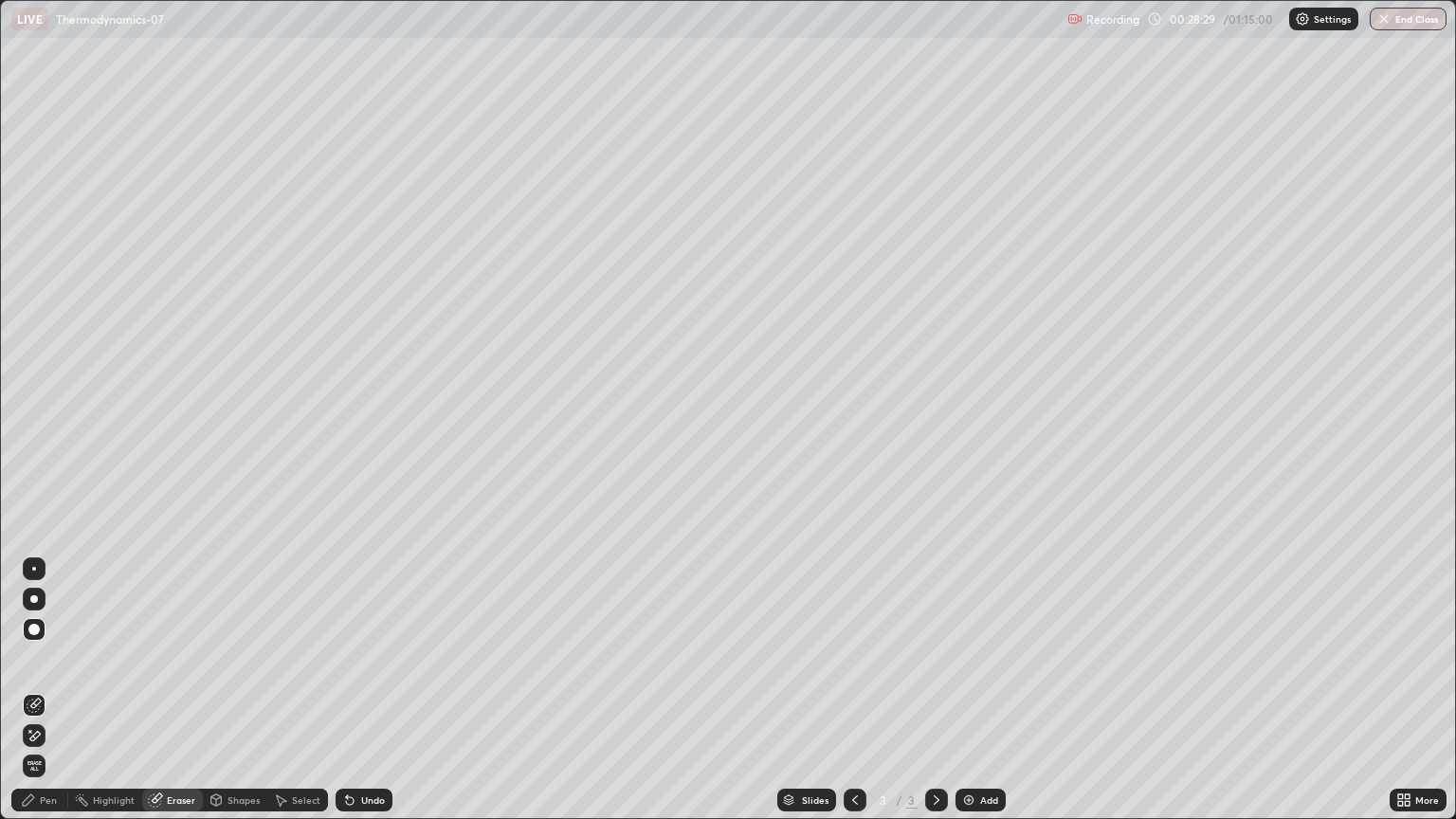 click on "Pen" at bounding box center (48, 800) 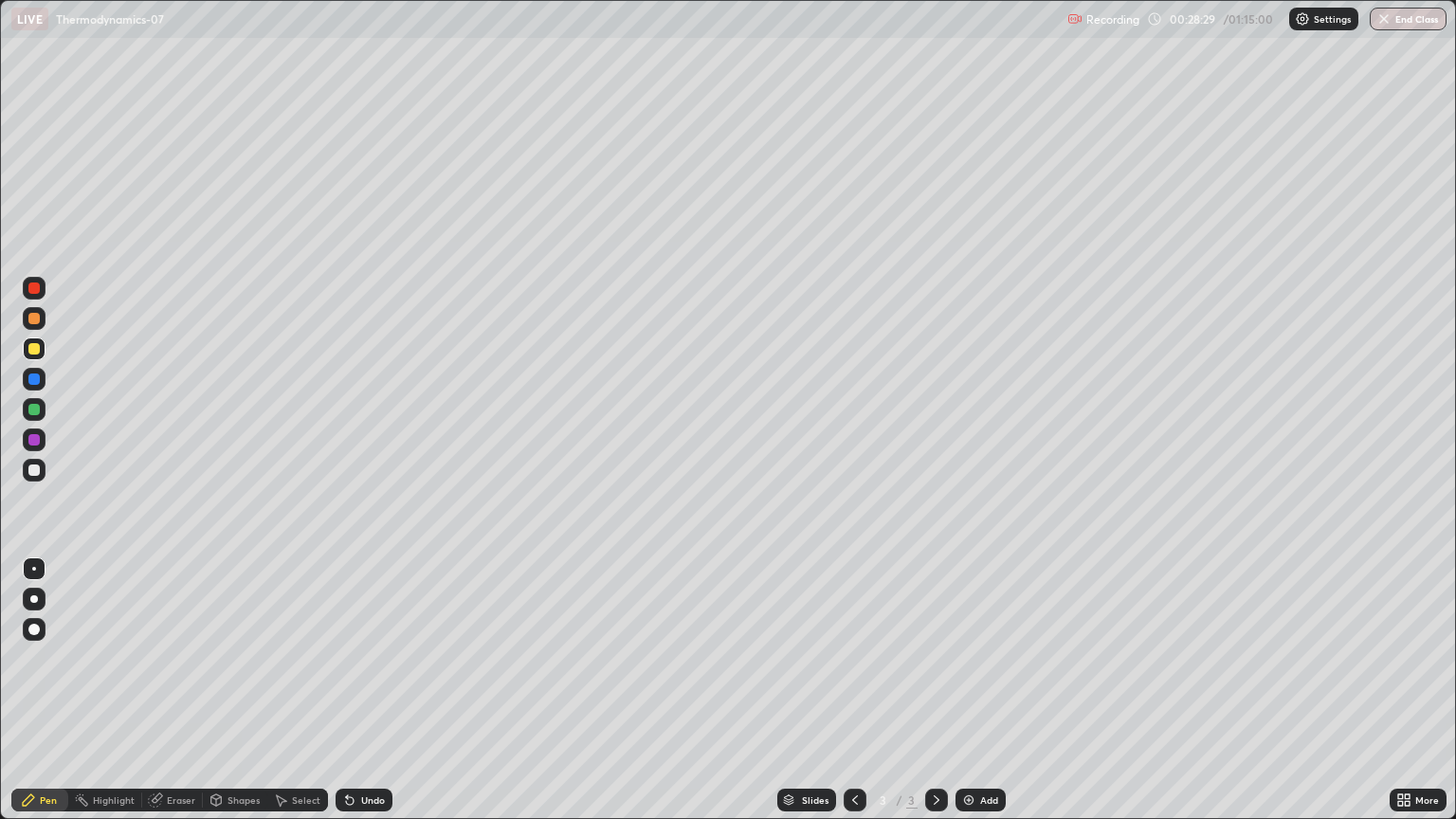 click at bounding box center [34, 470] 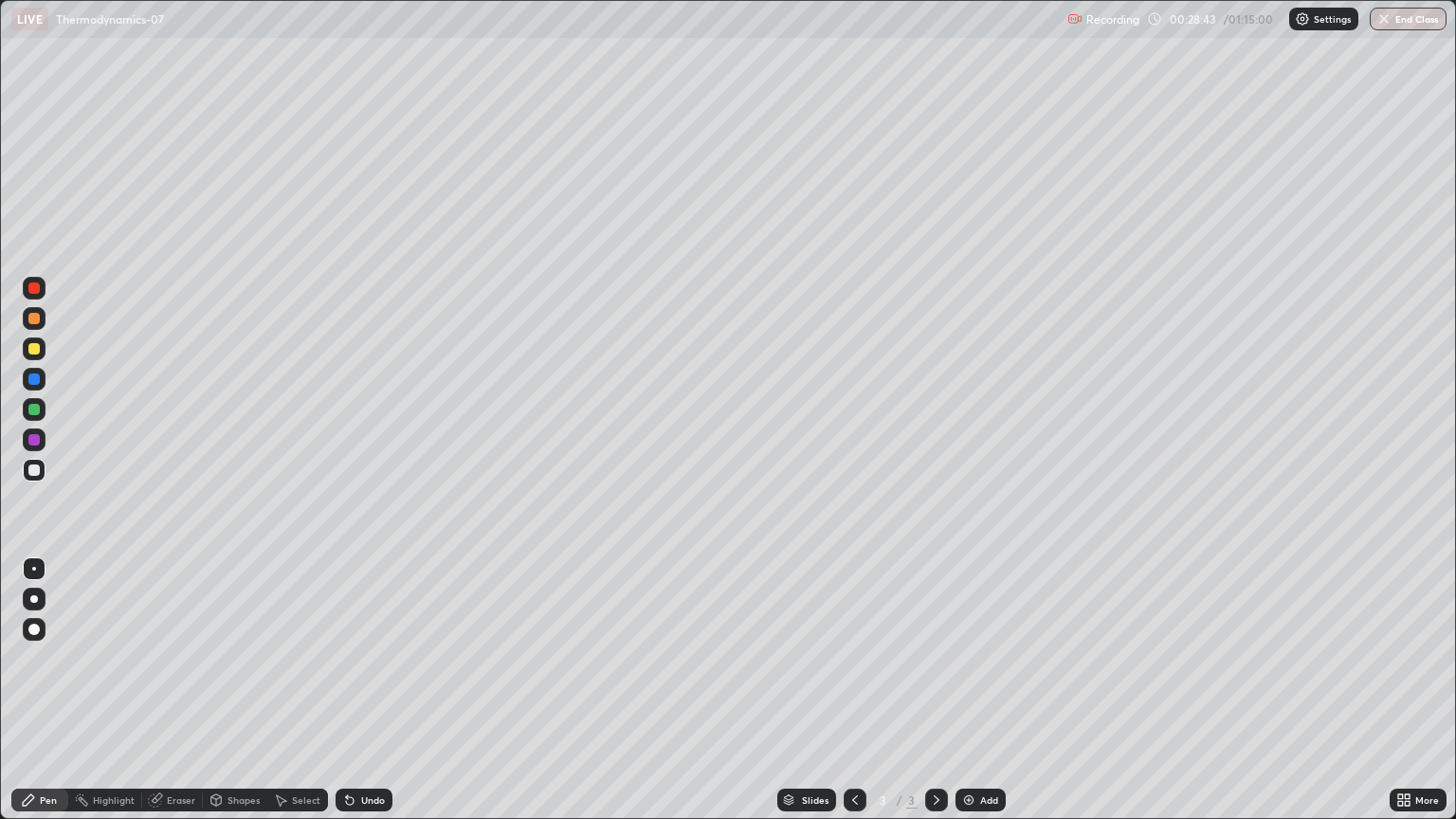 click on "Add" at bounding box center (989, 800) 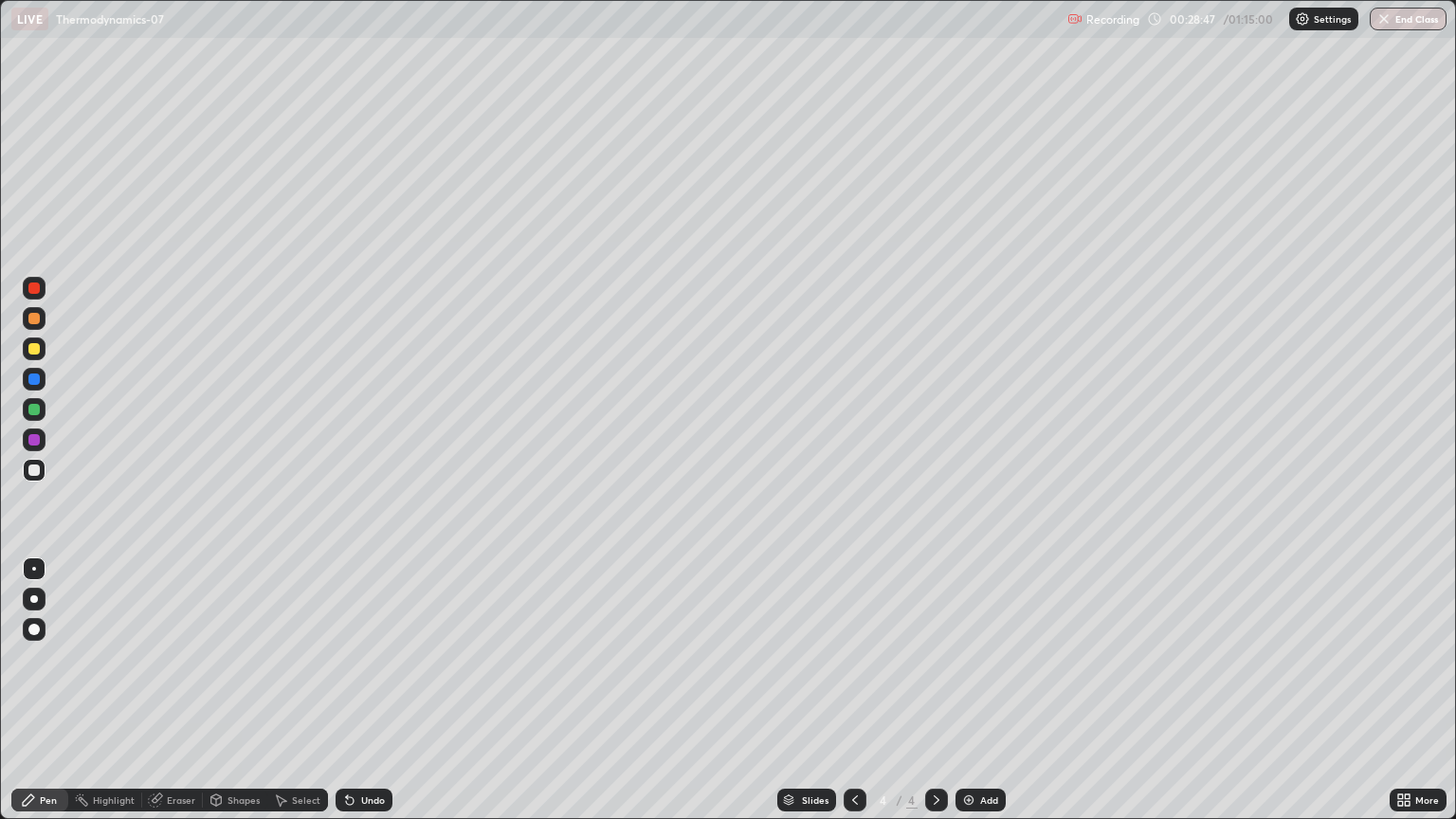 click at bounding box center (34, 349) 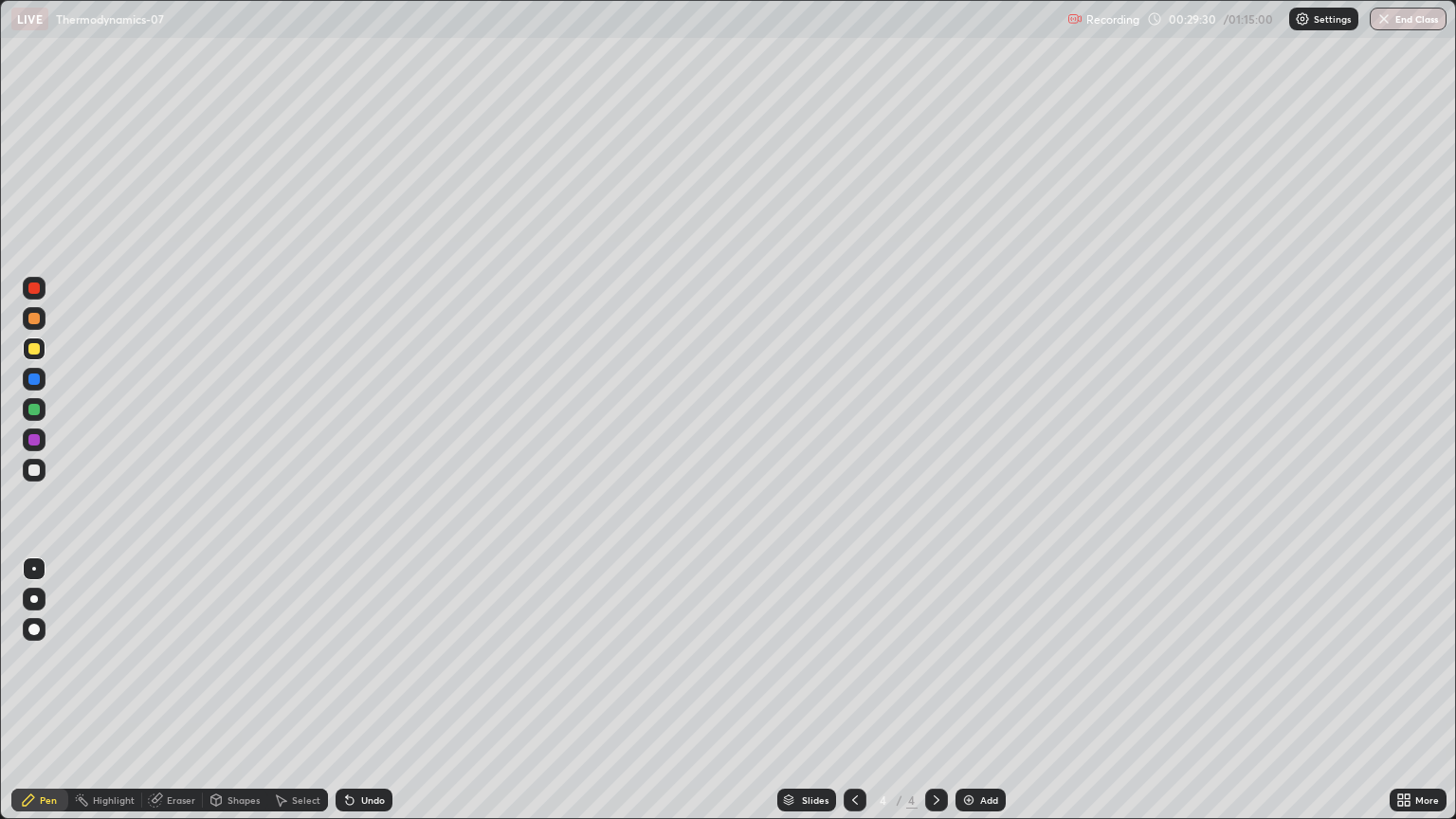 click at bounding box center (34, 470) 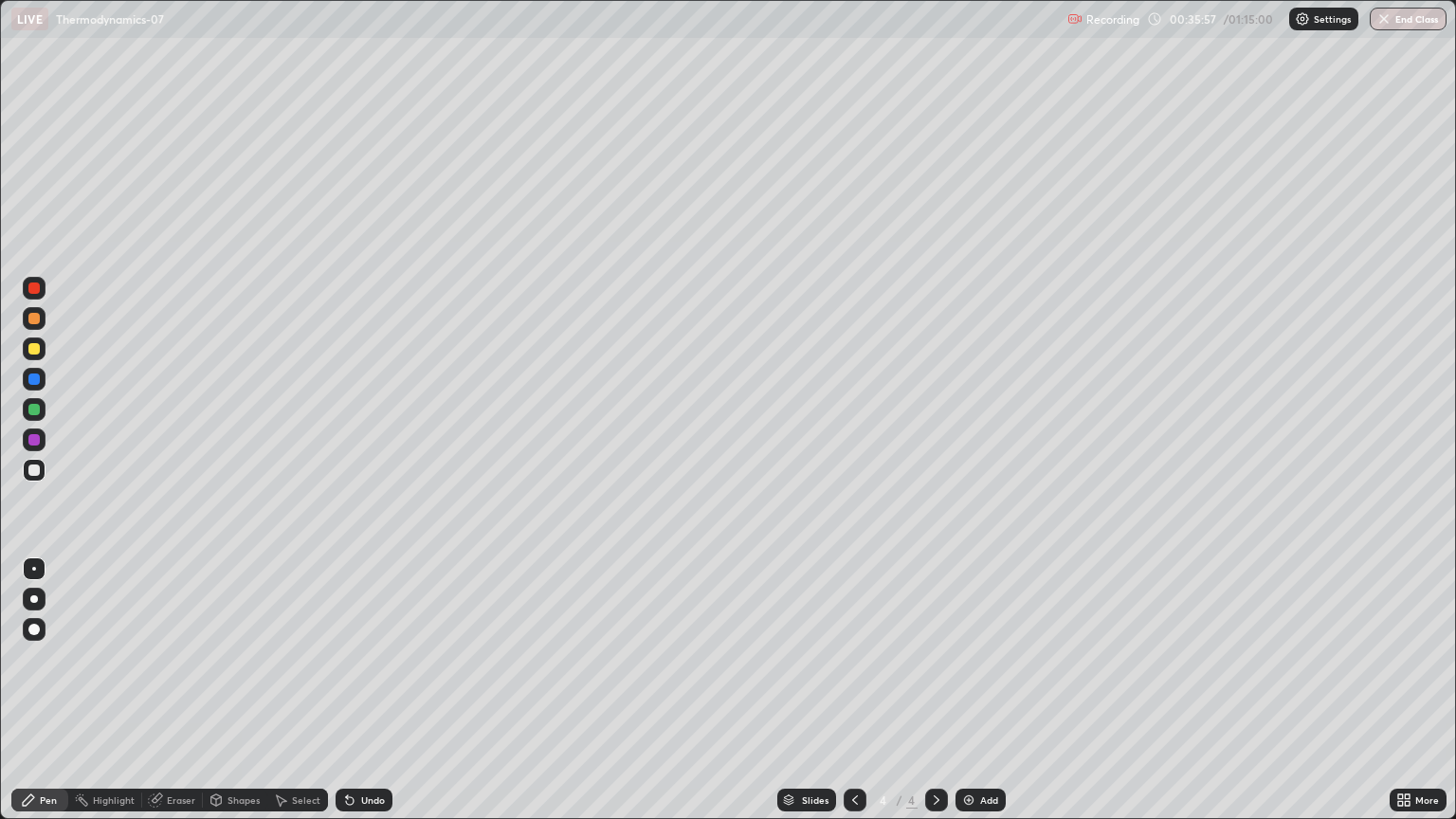 click at bounding box center [34, 410] 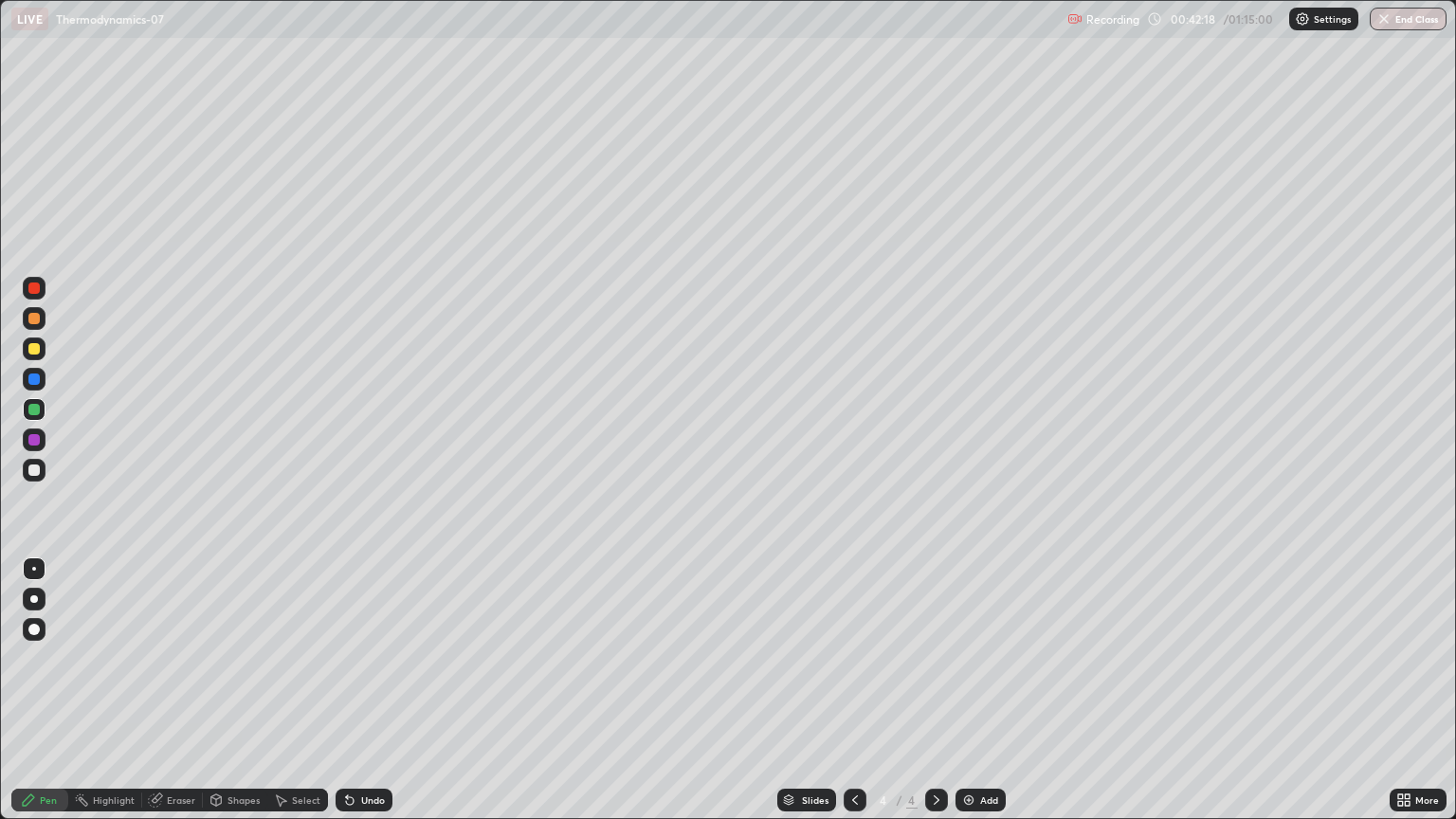 click on "Add" at bounding box center [989, 800] 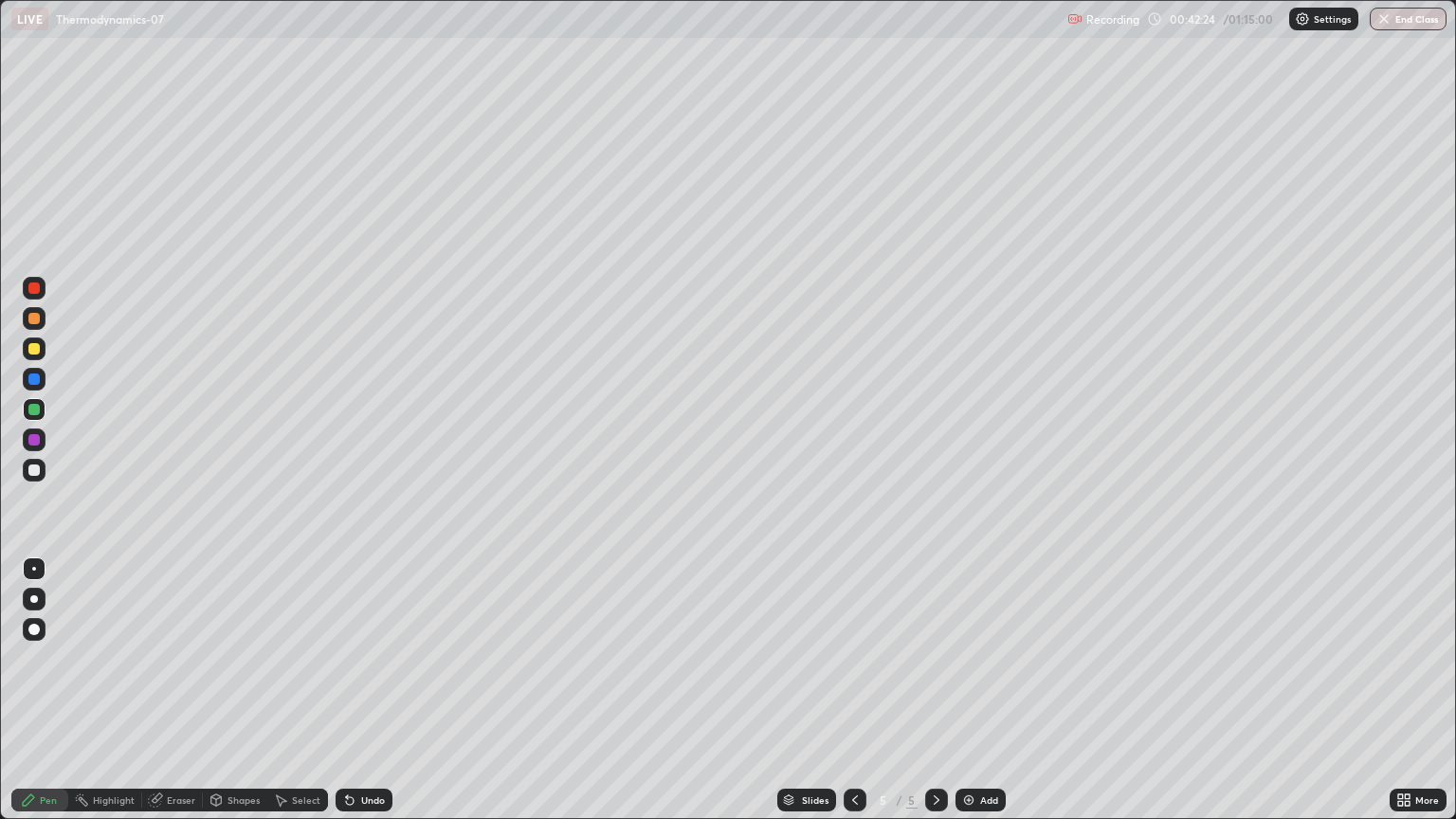 click at bounding box center [34, 470] 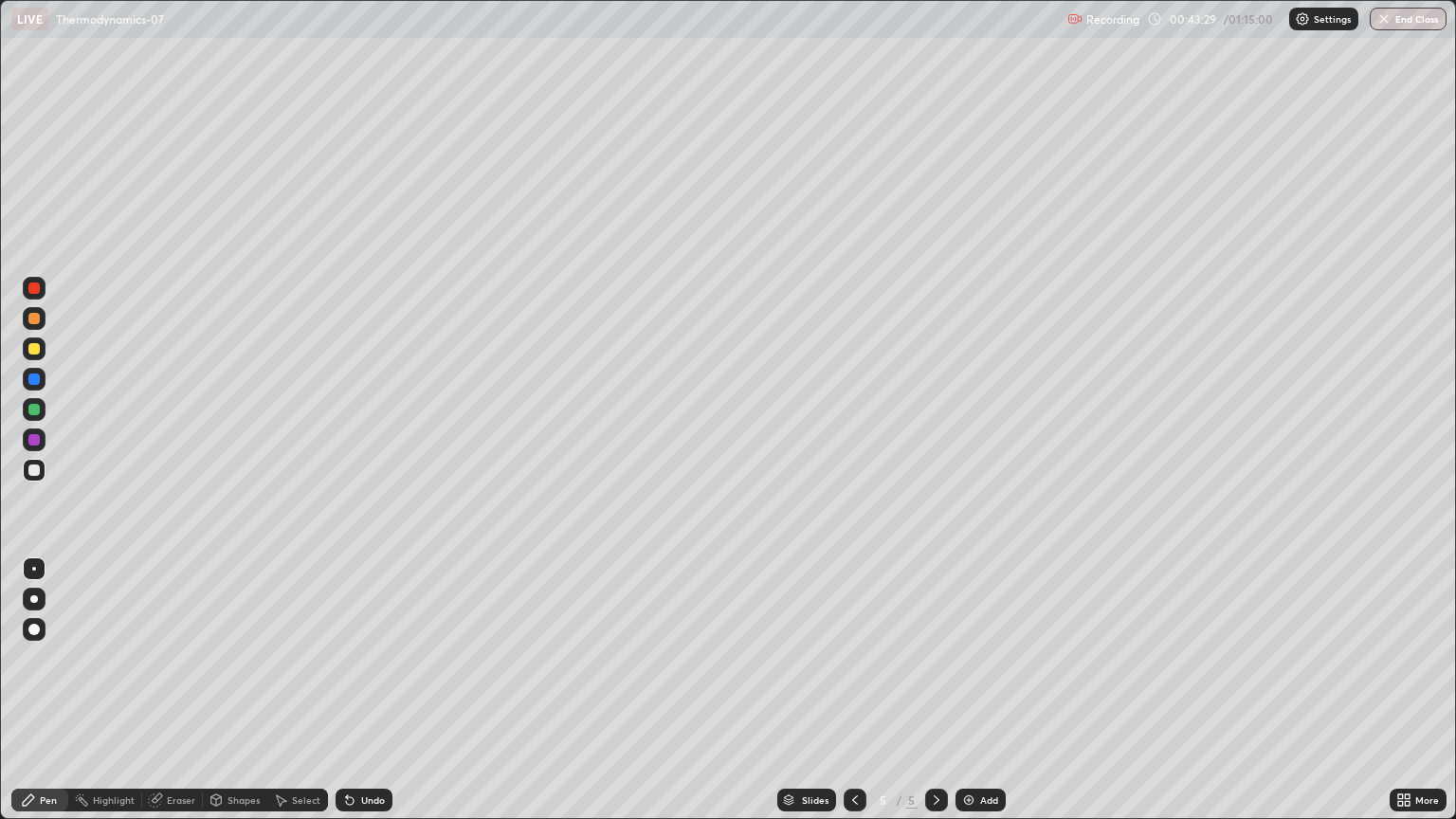 click at bounding box center (34, 349) 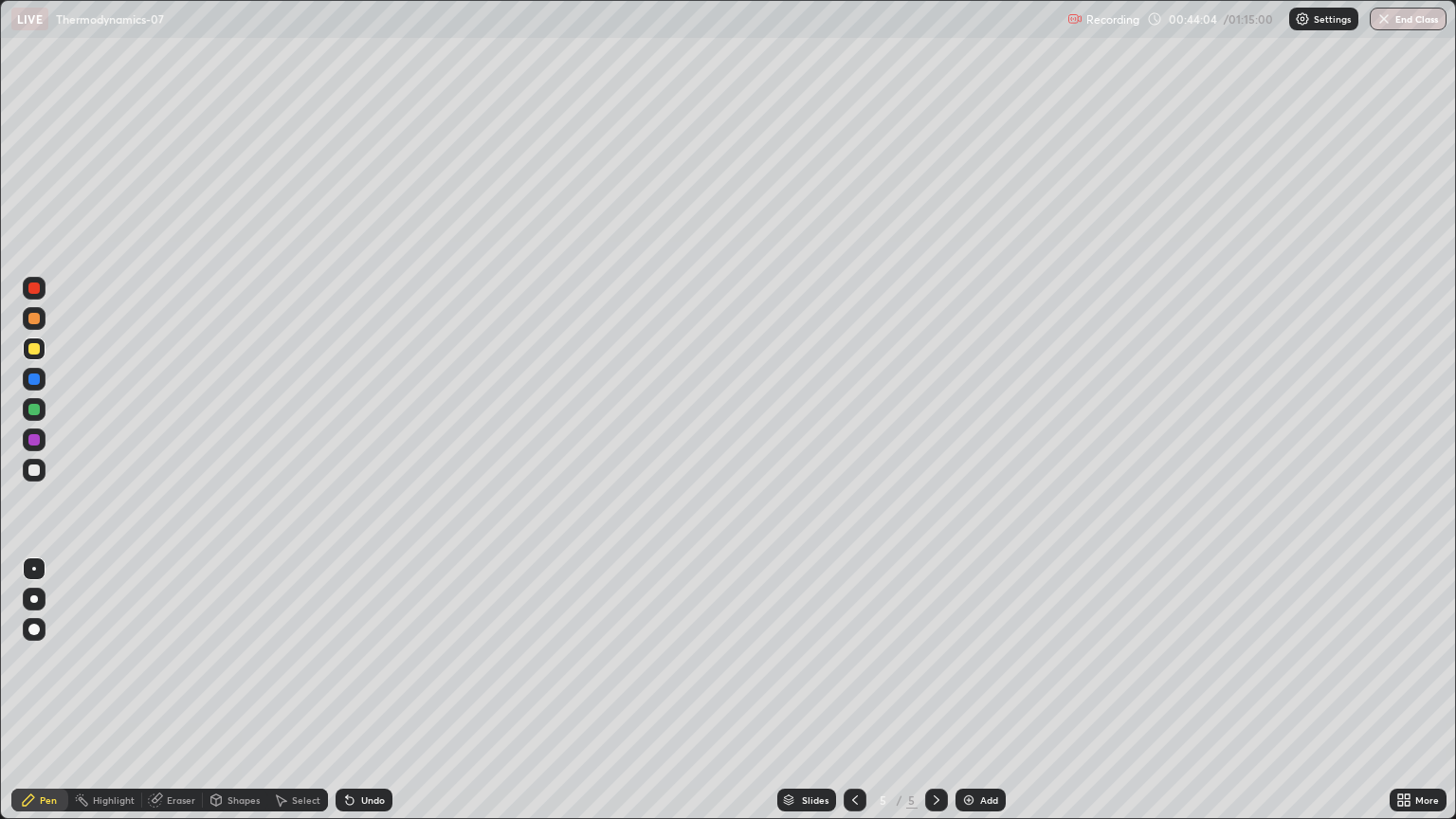 click at bounding box center [34, 470] 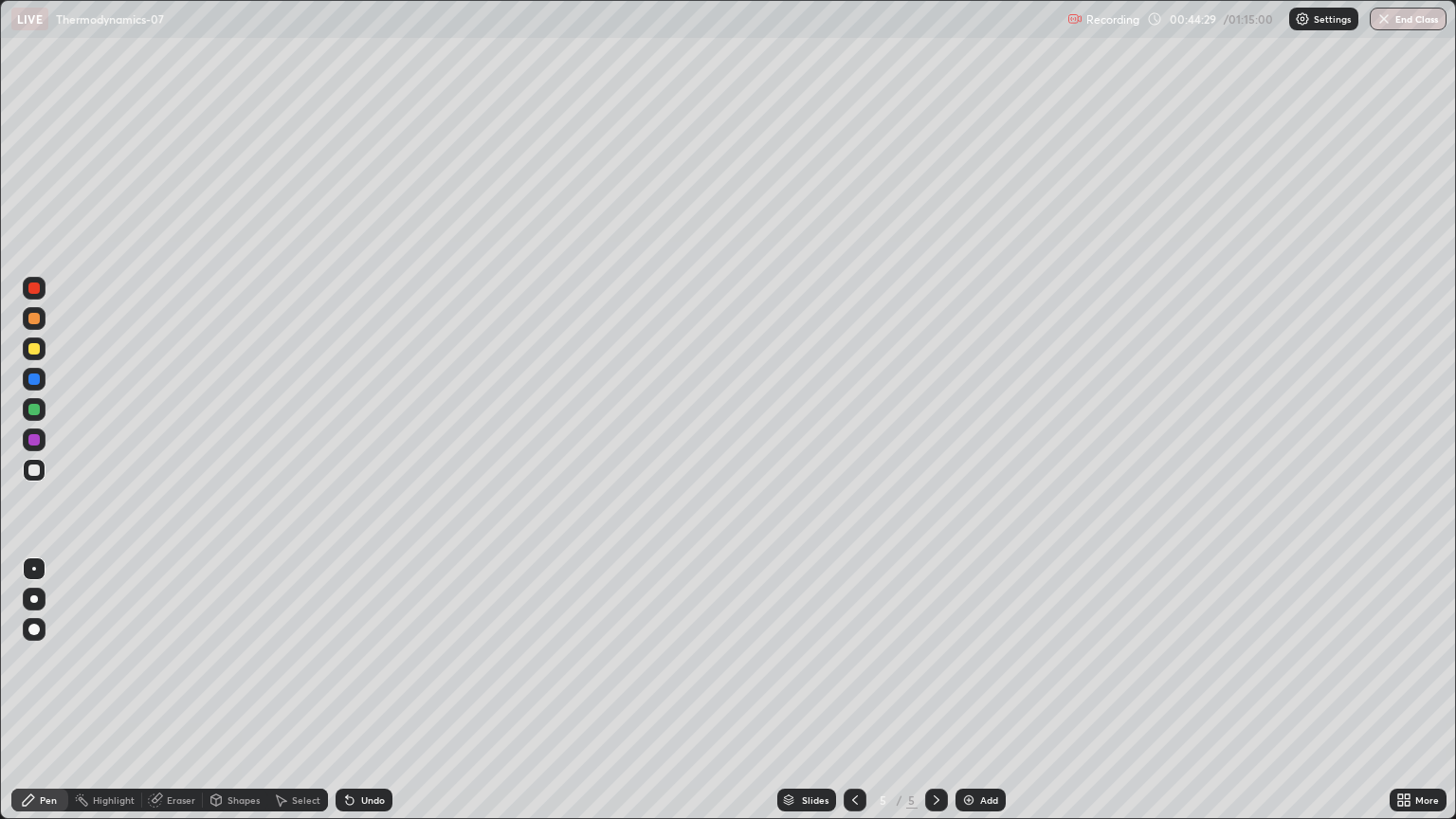 click at bounding box center (34, 410) 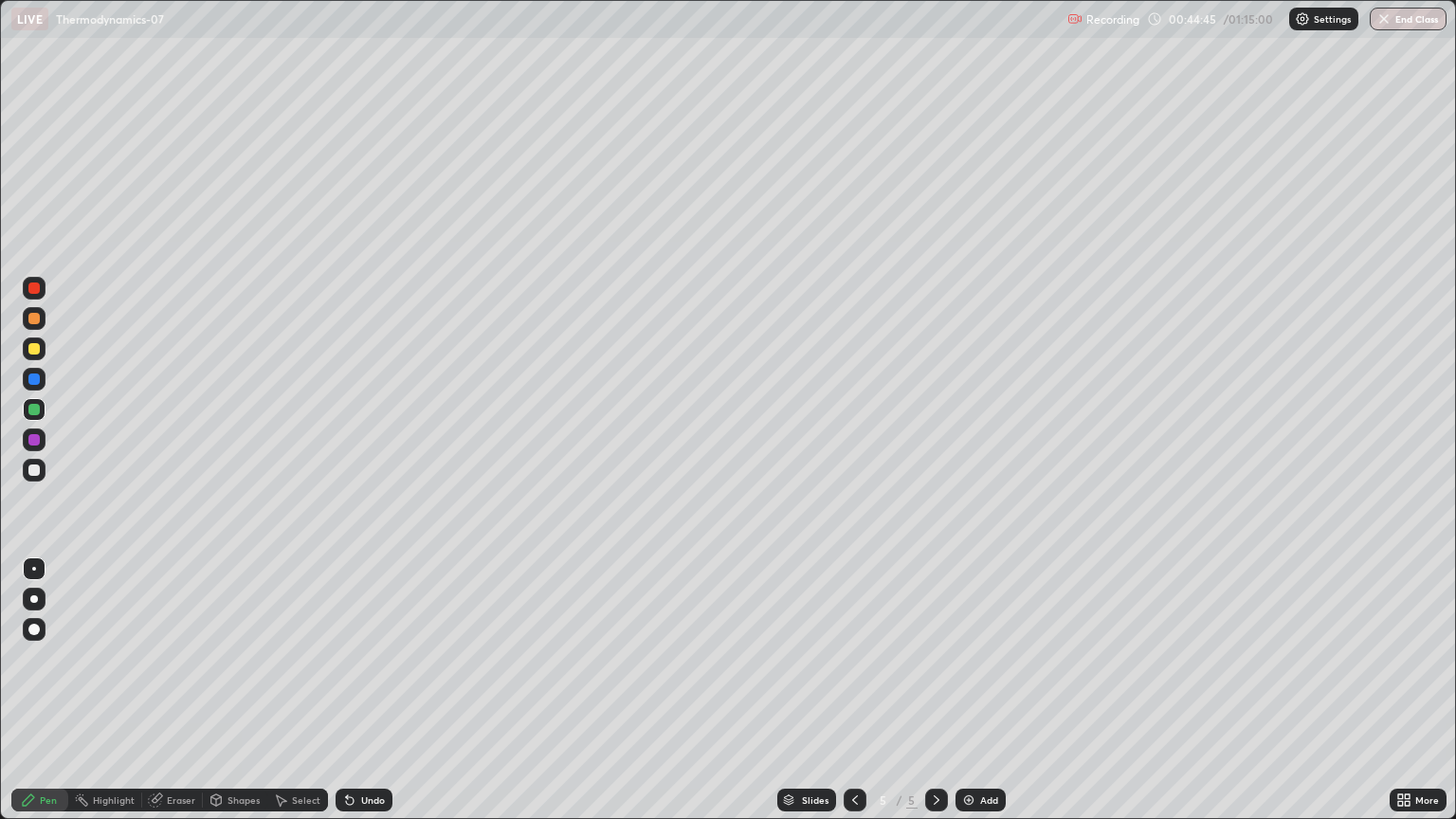 click on "Eraser" at bounding box center (181, 800) 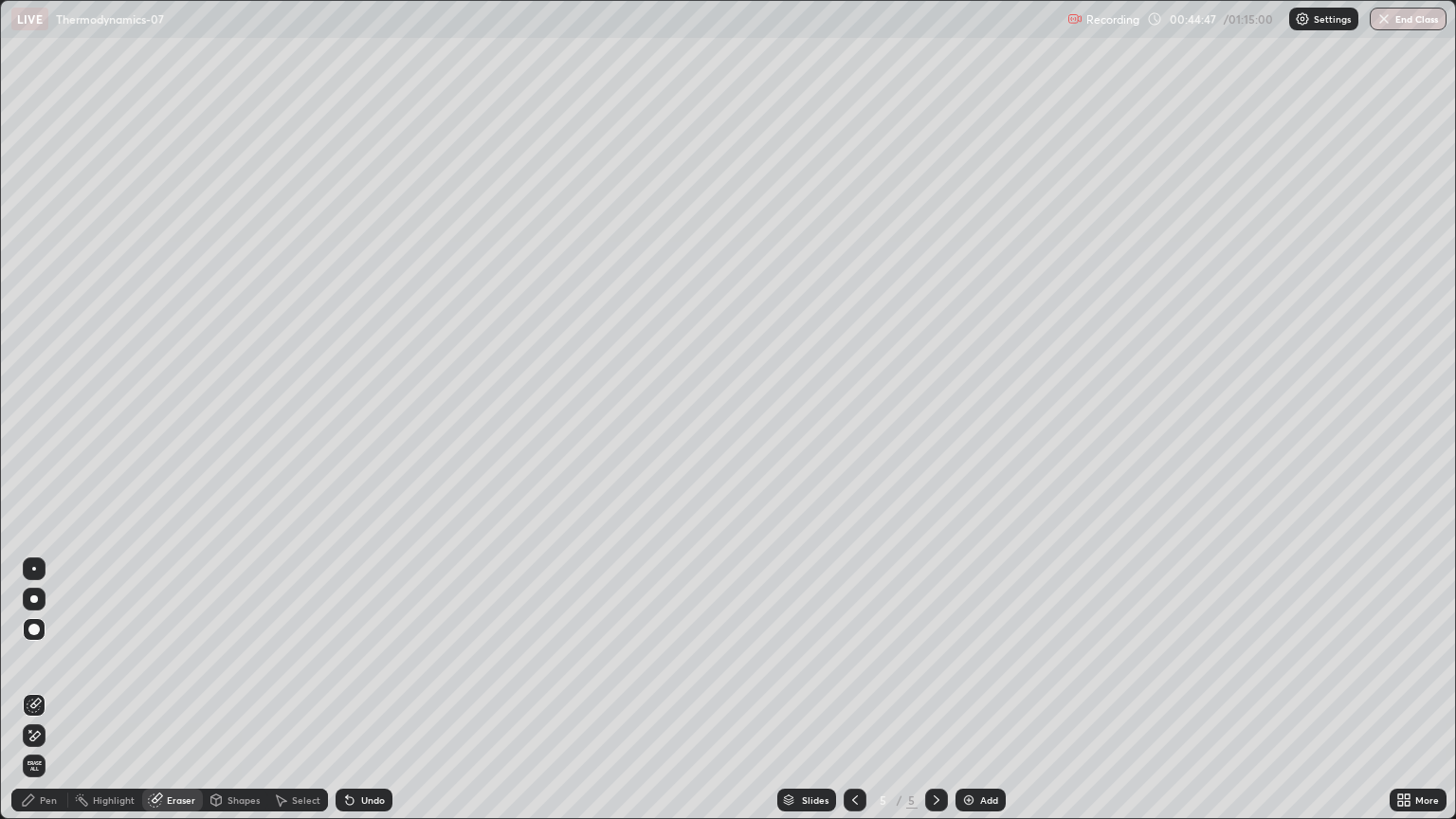 click 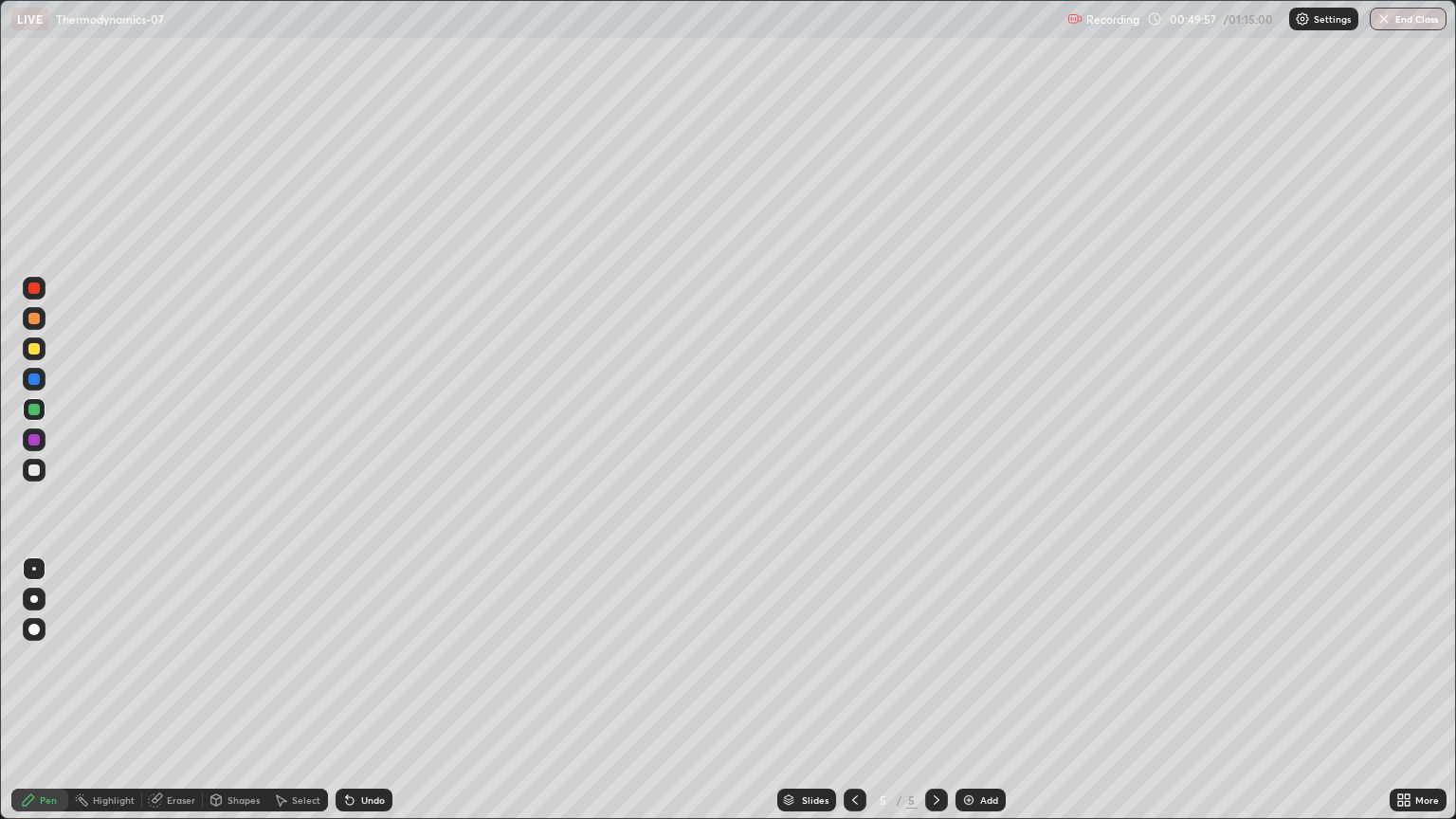 click 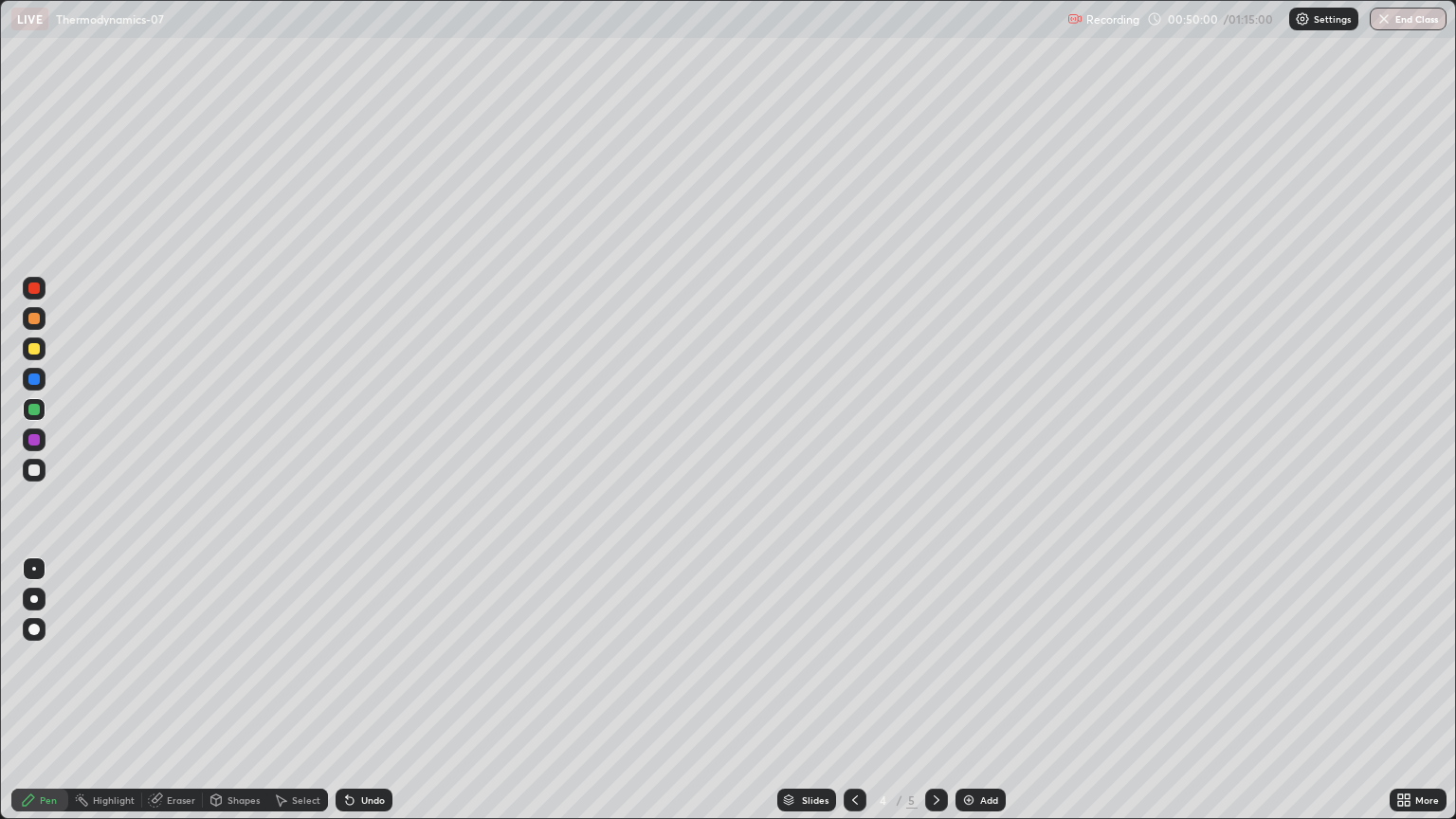 click at bounding box center (937, 800) 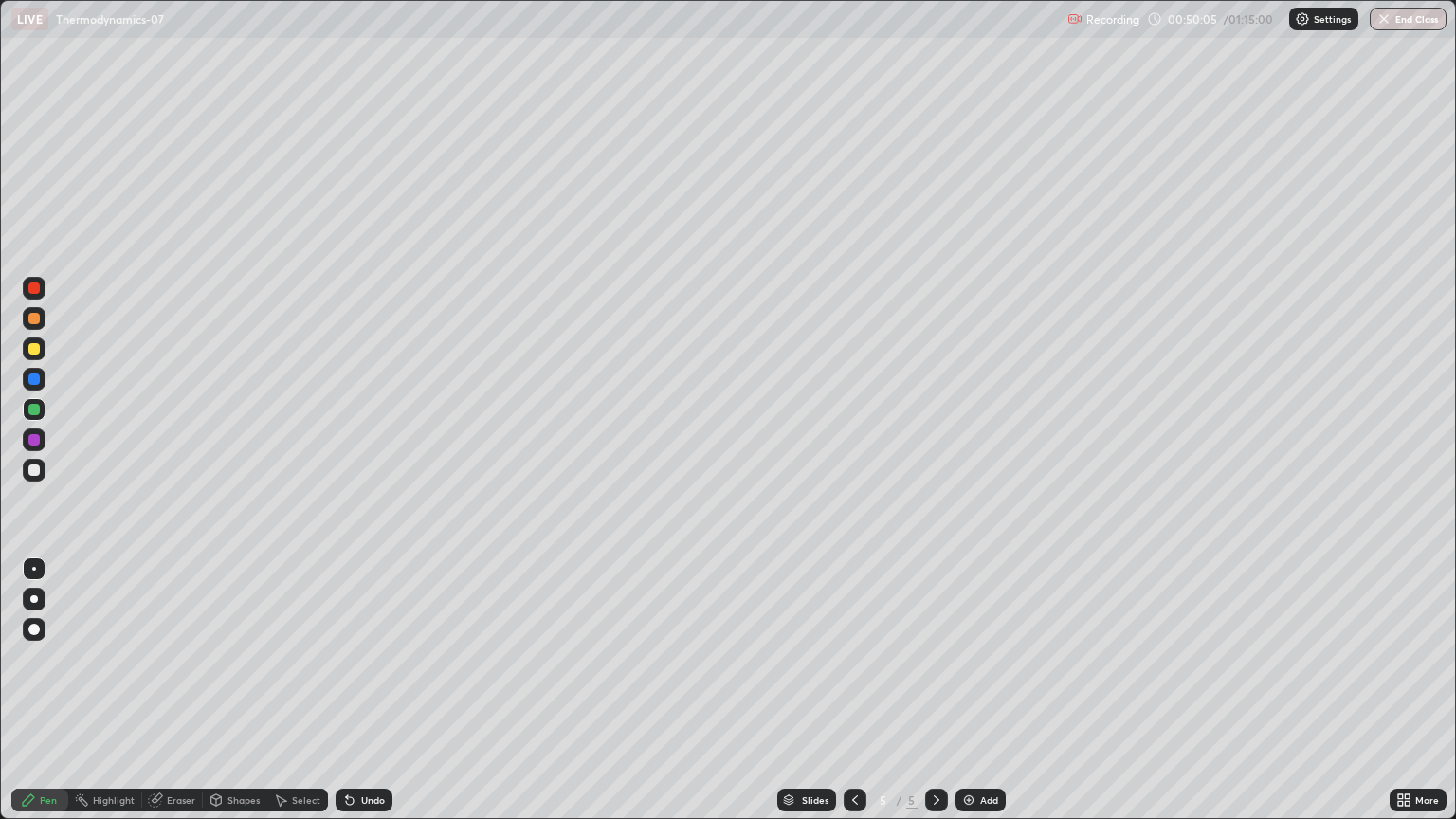 click at bounding box center (34, 470) 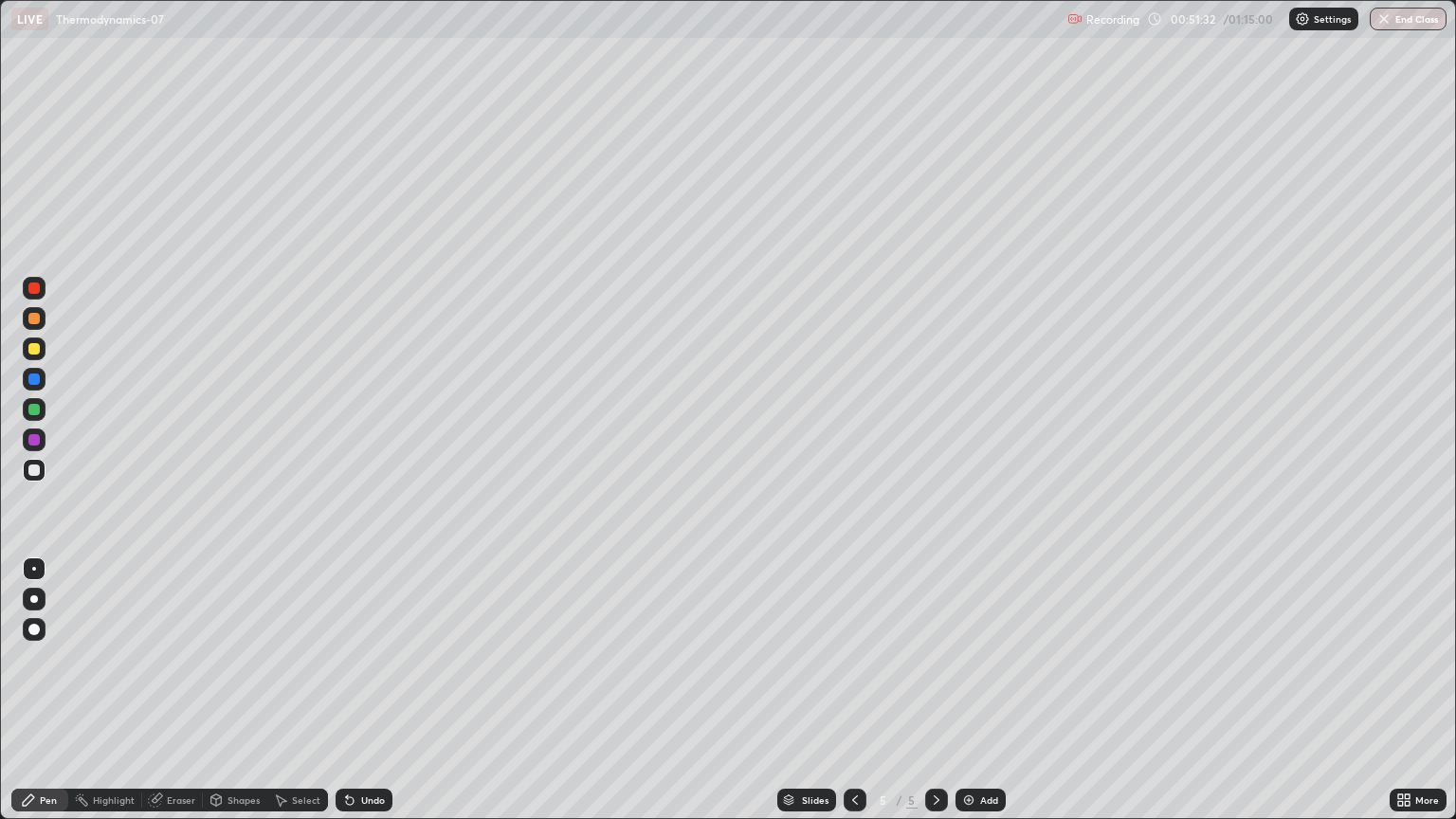 click at bounding box center (34, 349) 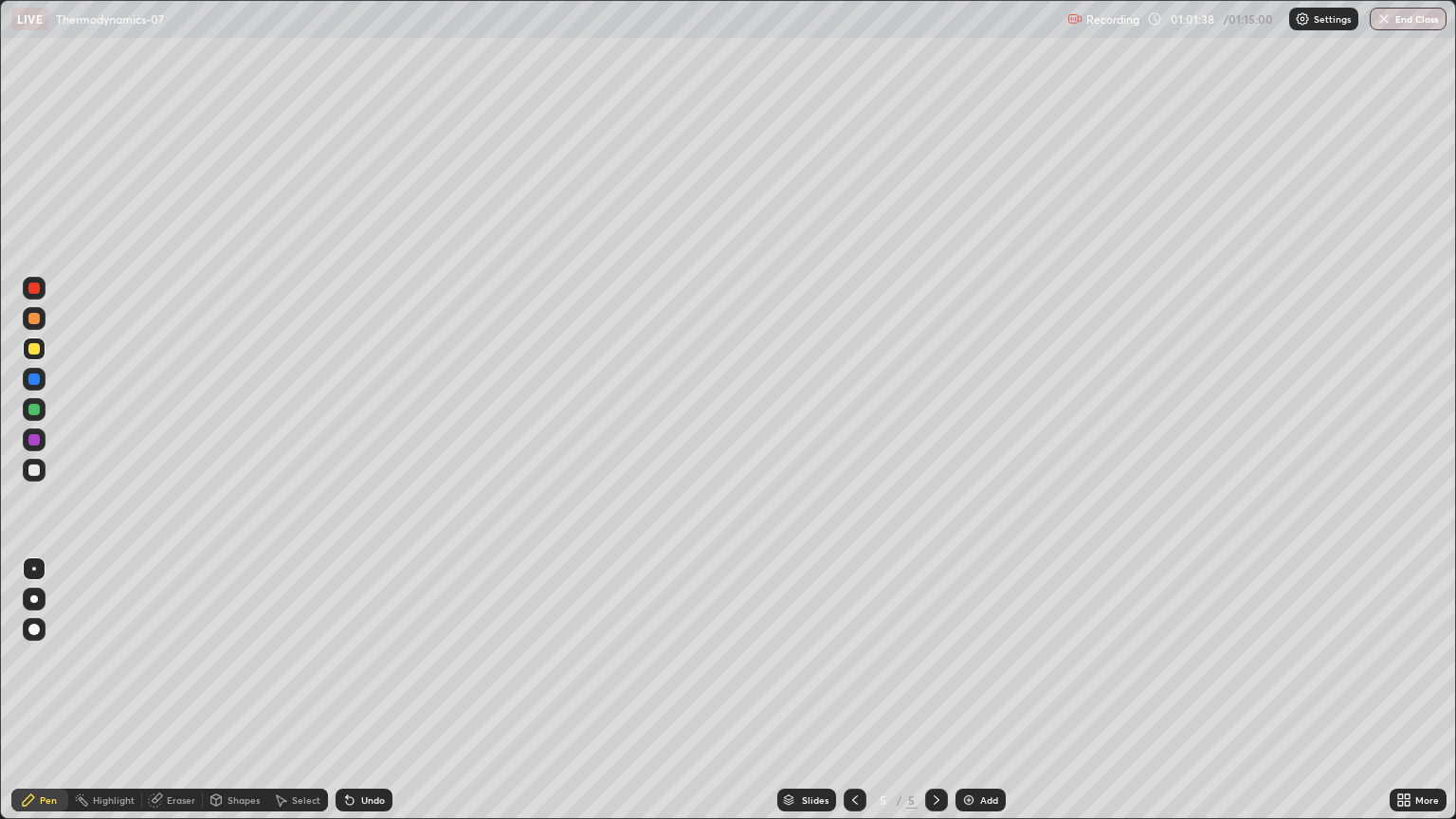 click on "End Class" at bounding box center (1408, 19) 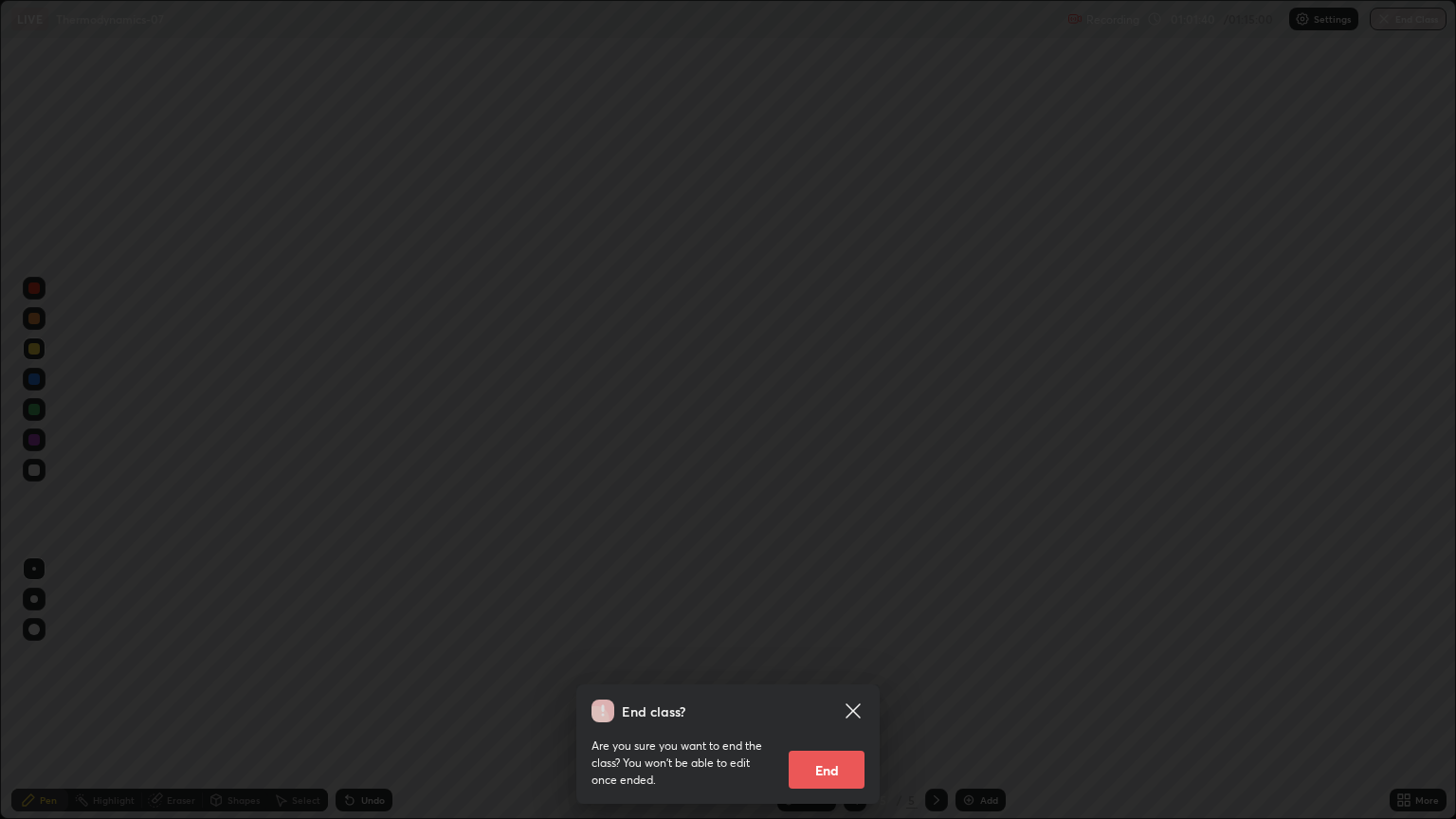 click on "End" at bounding box center [827, 770] 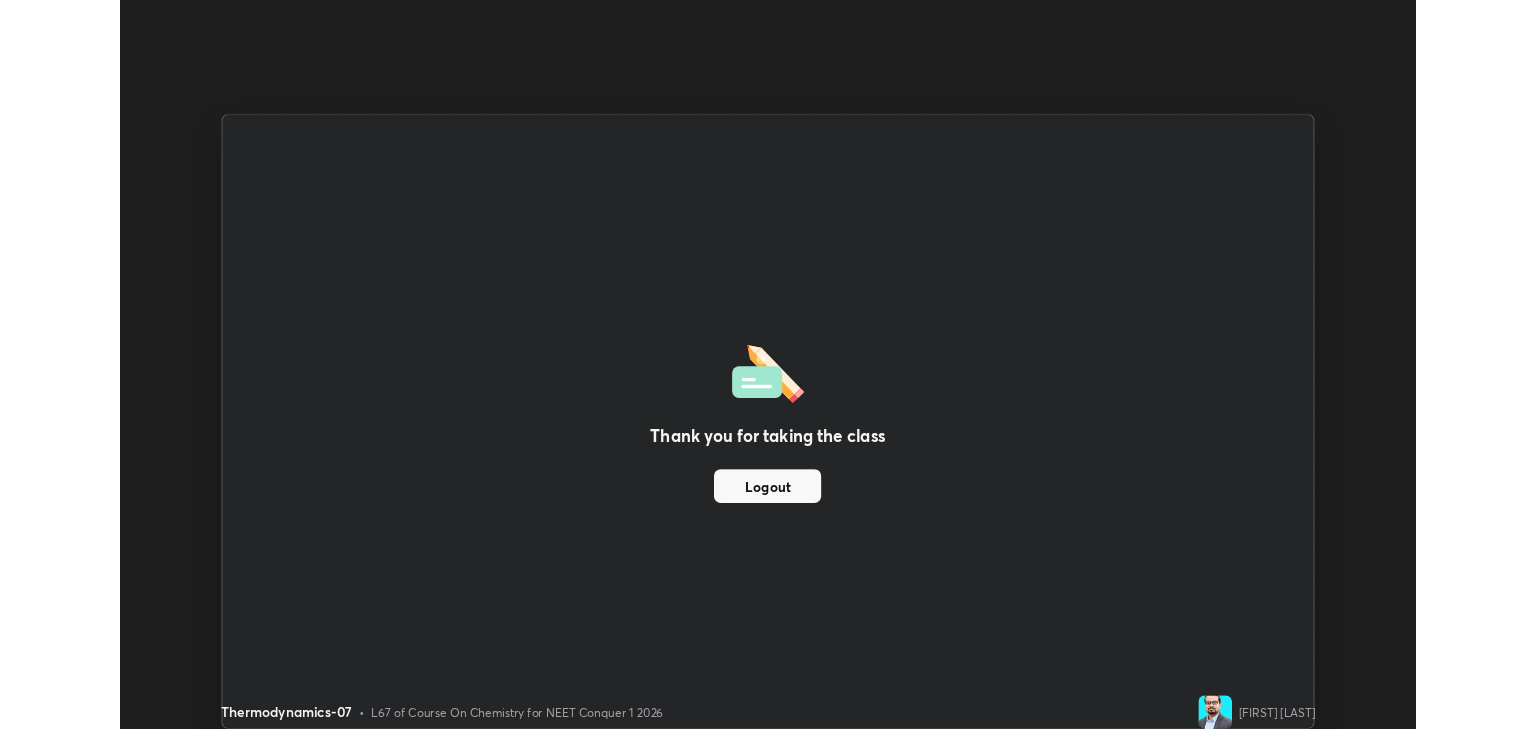 scroll, scrollTop: 729, scrollLeft: 1536, axis: both 